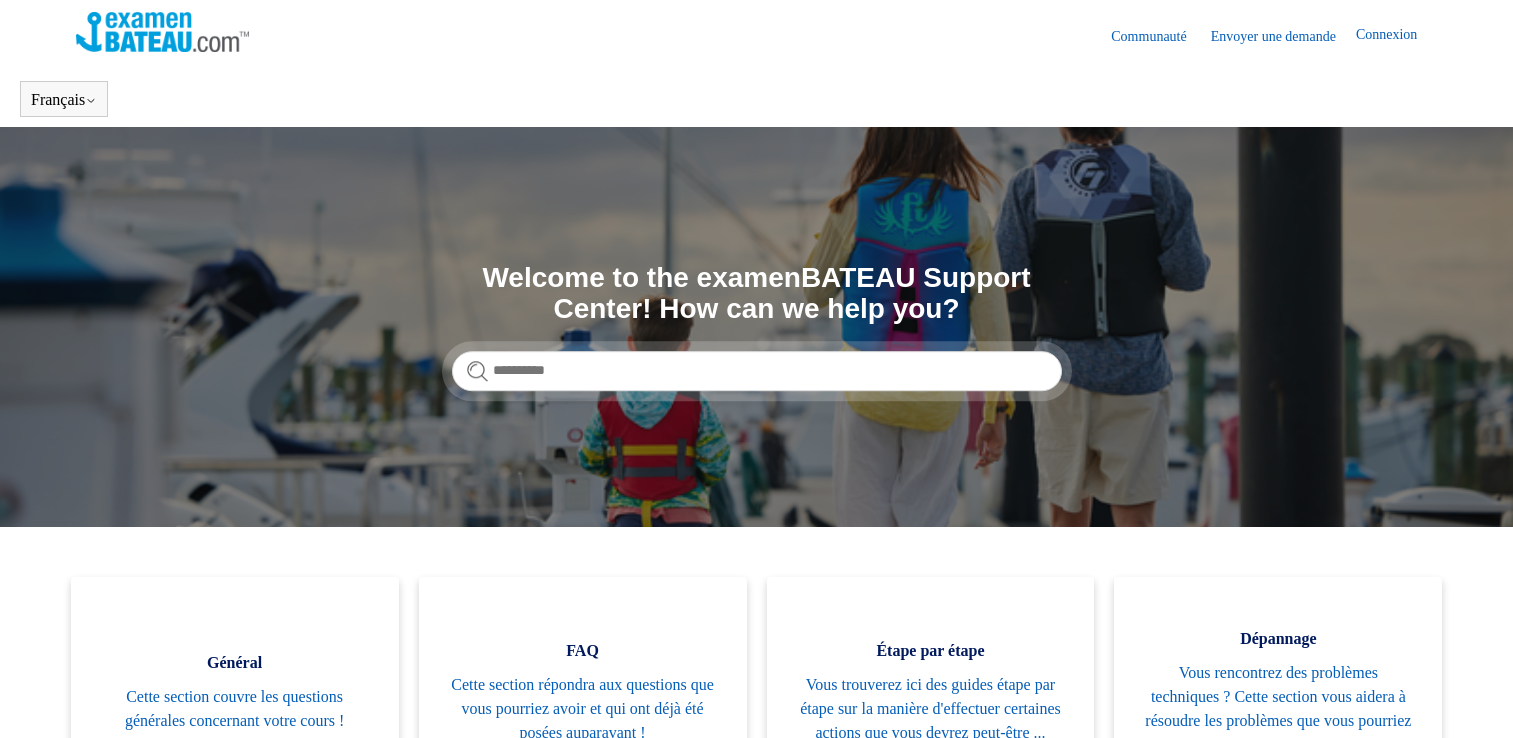 scroll, scrollTop: 0, scrollLeft: 0, axis: both 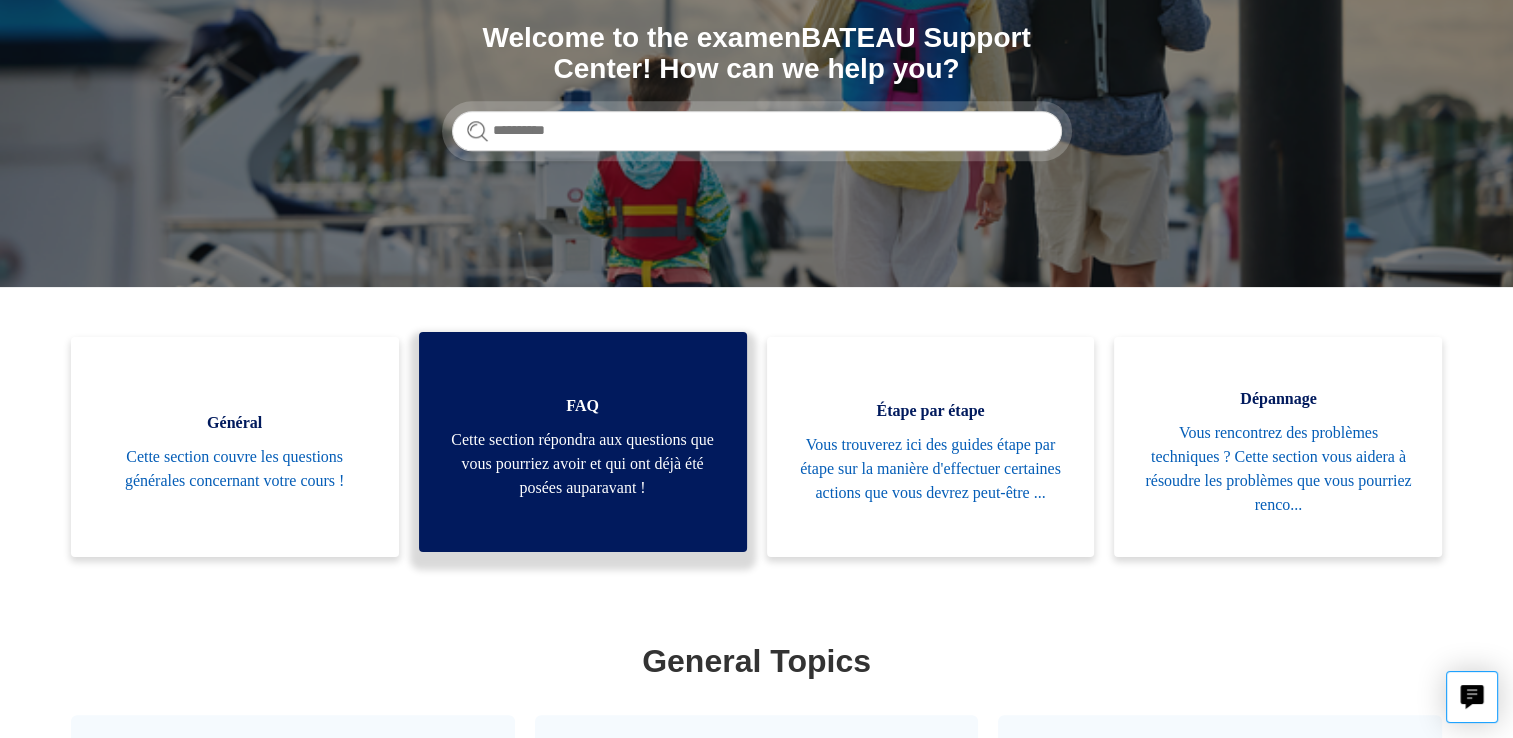 click on "Cette section répondra aux questions que vous pourriez avoir et qui ont déjà été posées auparavant !" at bounding box center (583, 464) 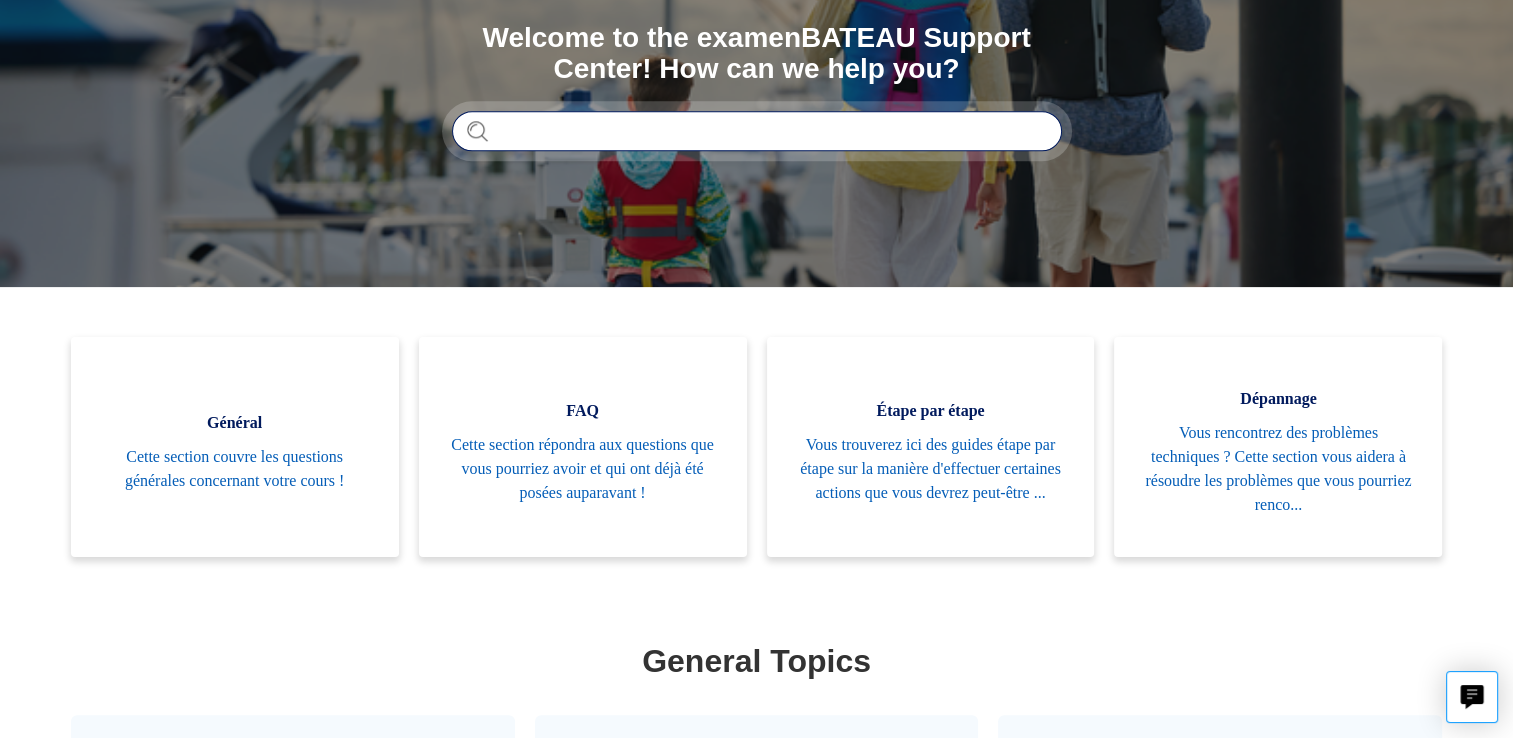 click at bounding box center [757, 131] 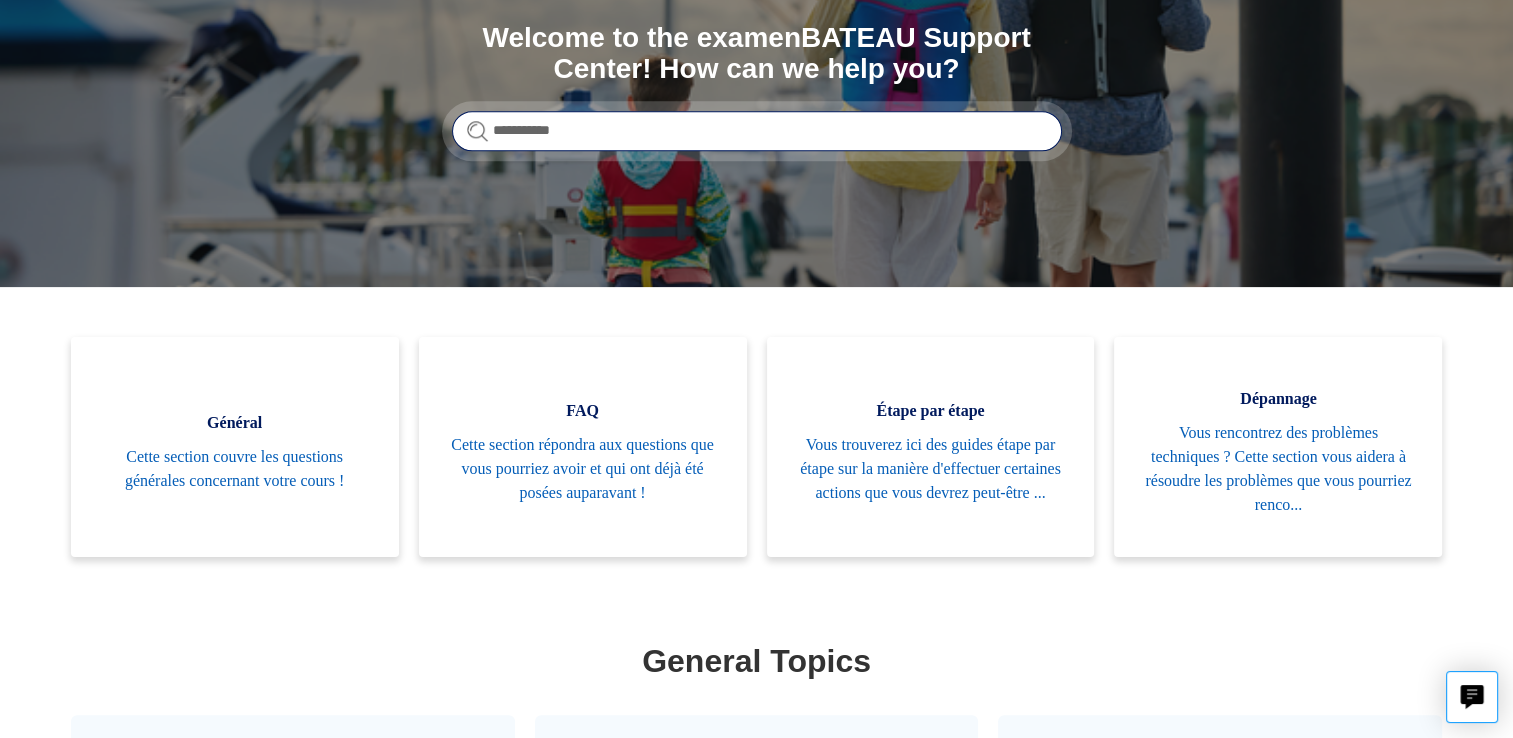 type on "**********" 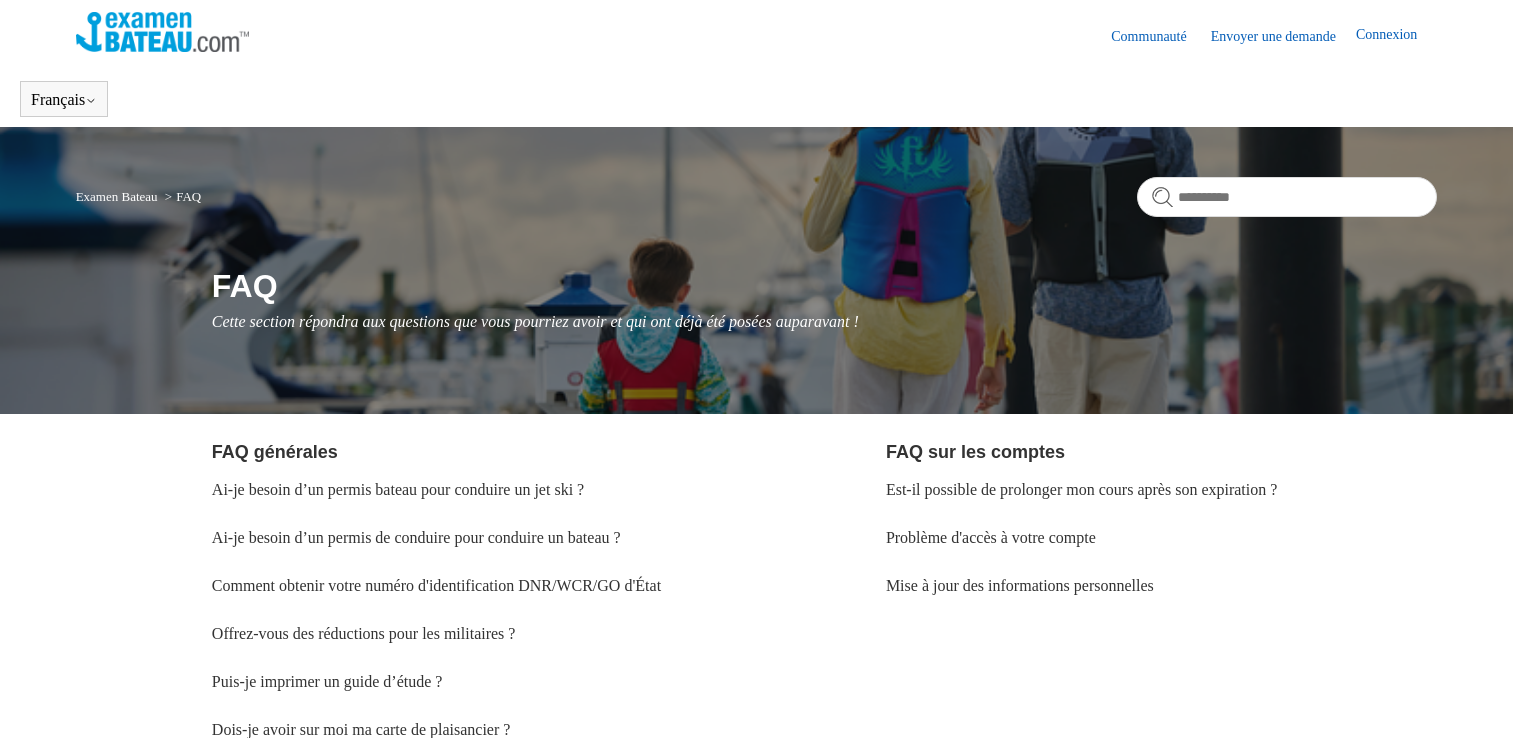 scroll, scrollTop: 0, scrollLeft: 0, axis: both 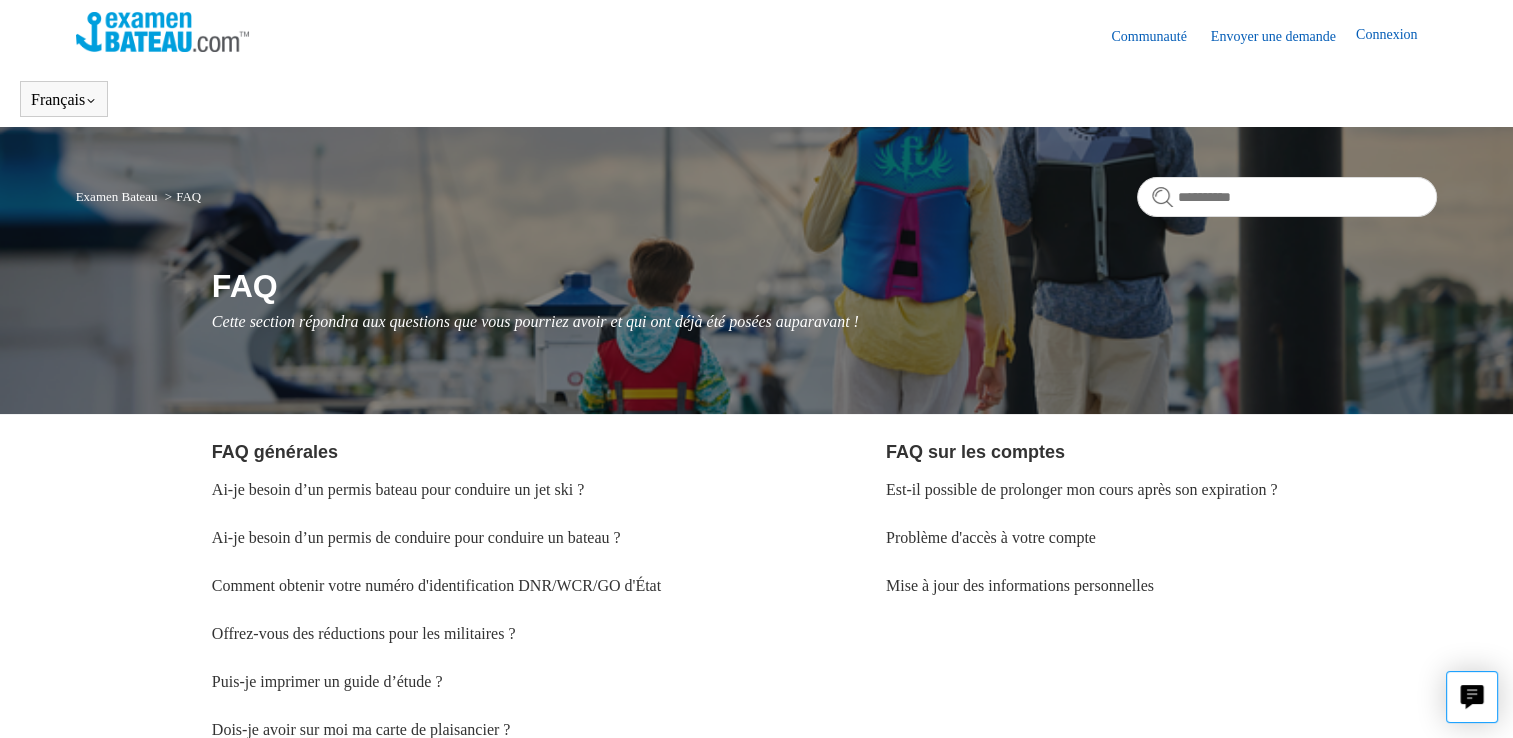 click on "Examen Bateau
FAQ
FAQ
Cette section répondra aux questions que vous pourriez avoir et qui ont déjà été posées auparavant !
FAQ générales
Ai-je besoin d’un permis bateau pour conduire un jet ski ?
Ai-je besoin d’un permis de conduire pour conduire un bateau ?" at bounding box center (756, 702) 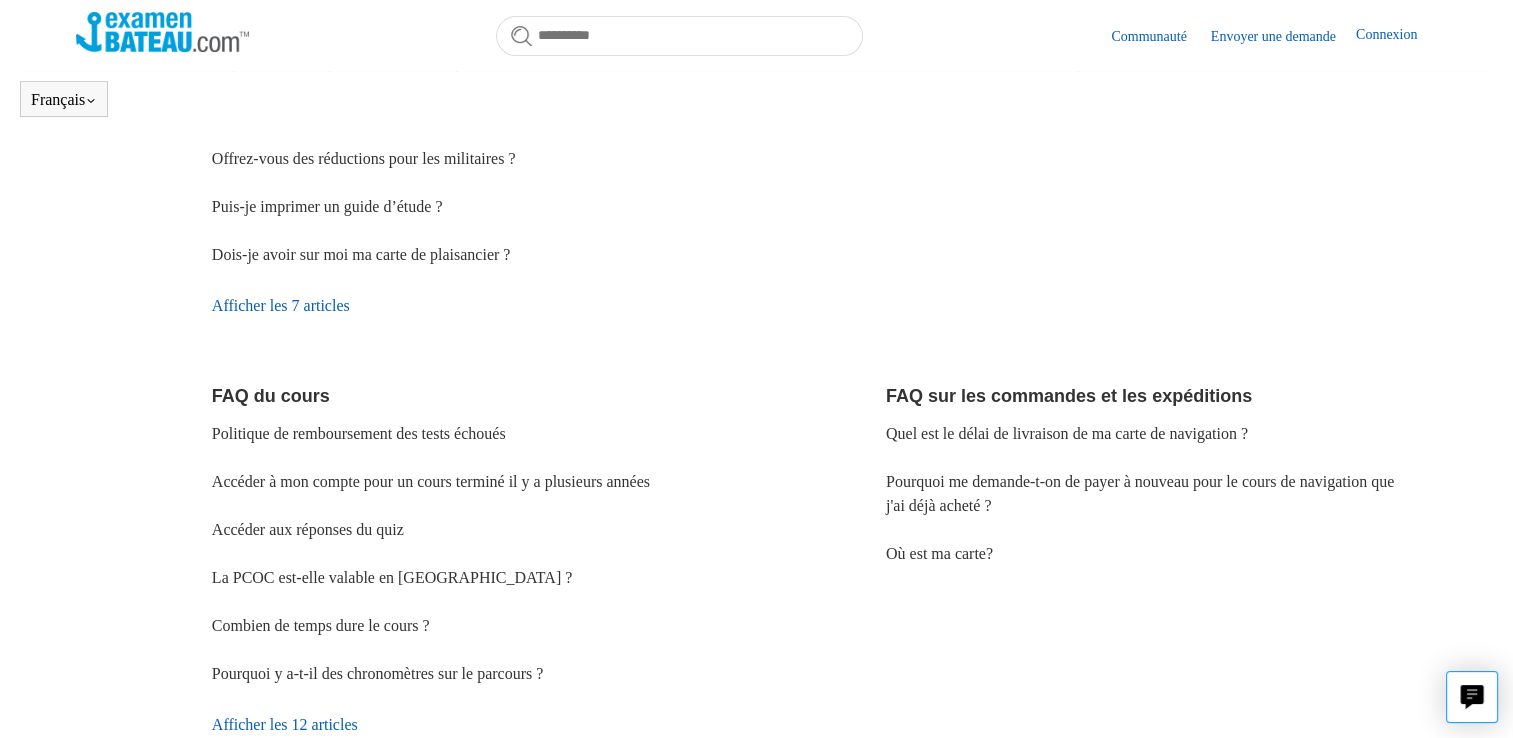 scroll, scrollTop: 584, scrollLeft: 0, axis: vertical 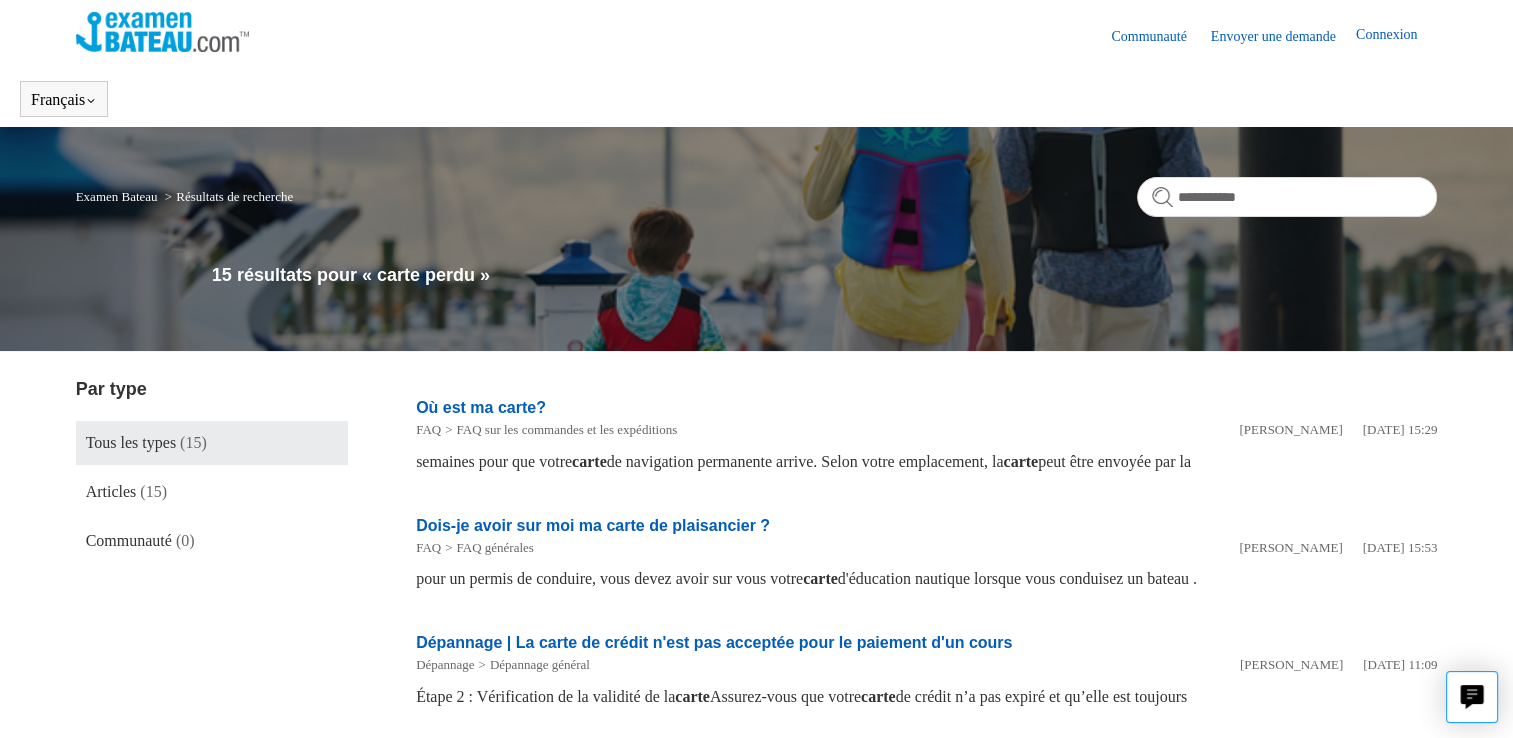 click at bounding box center (162, 32) 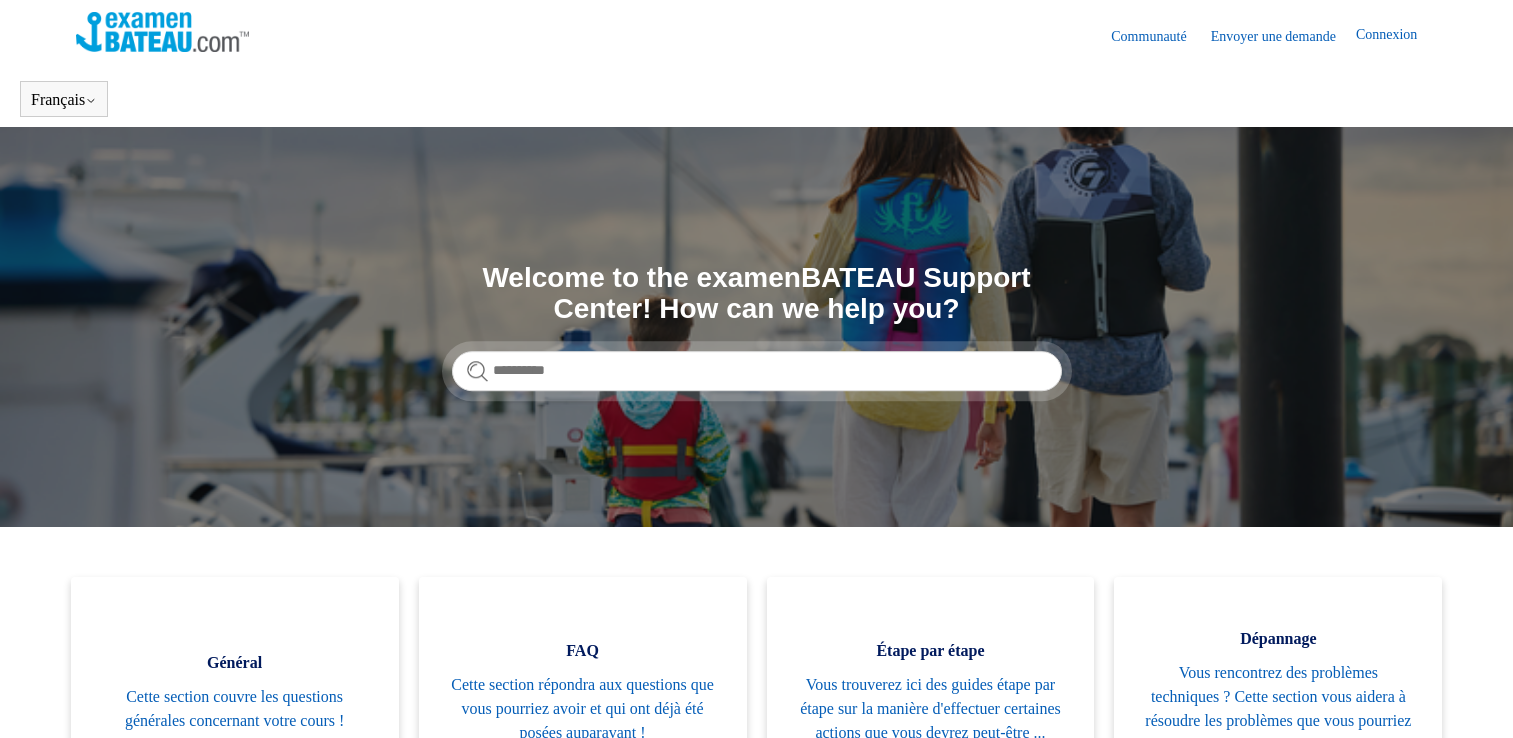 scroll, scrollTop: 0, scrollLeft: 0, axis: both 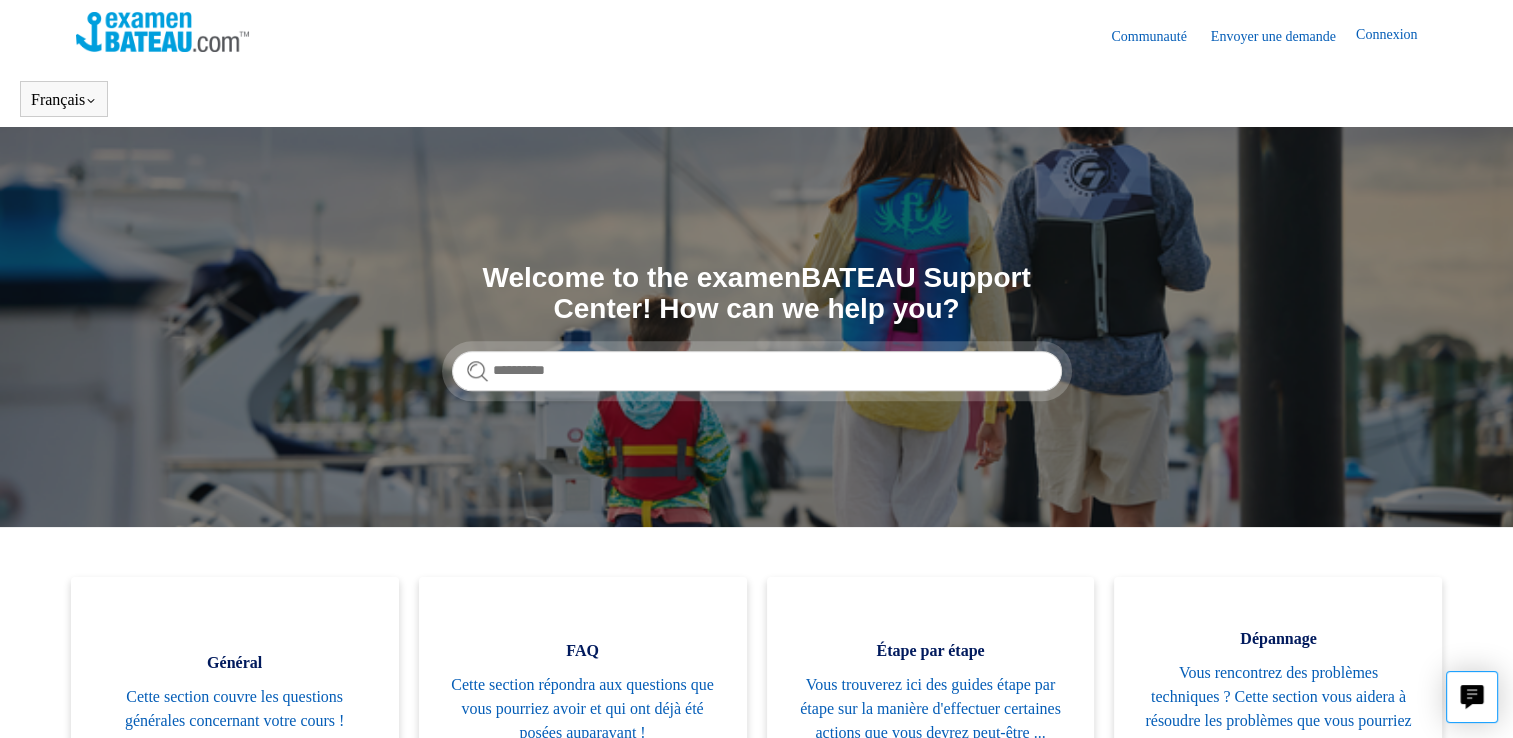 click at bounding box center [162, 32] 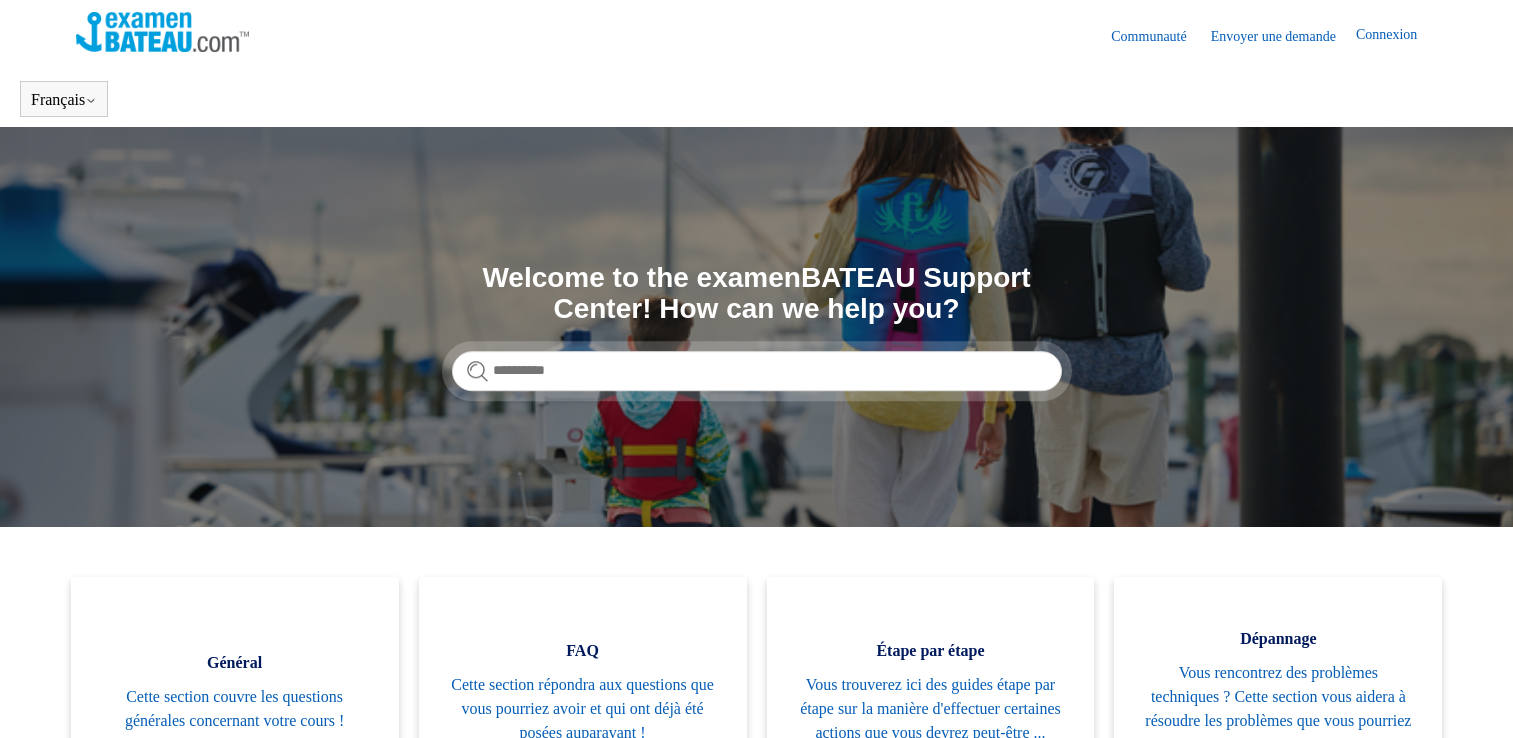 scroll, scrollTop: 0, scrollLeft: 0, axis: both 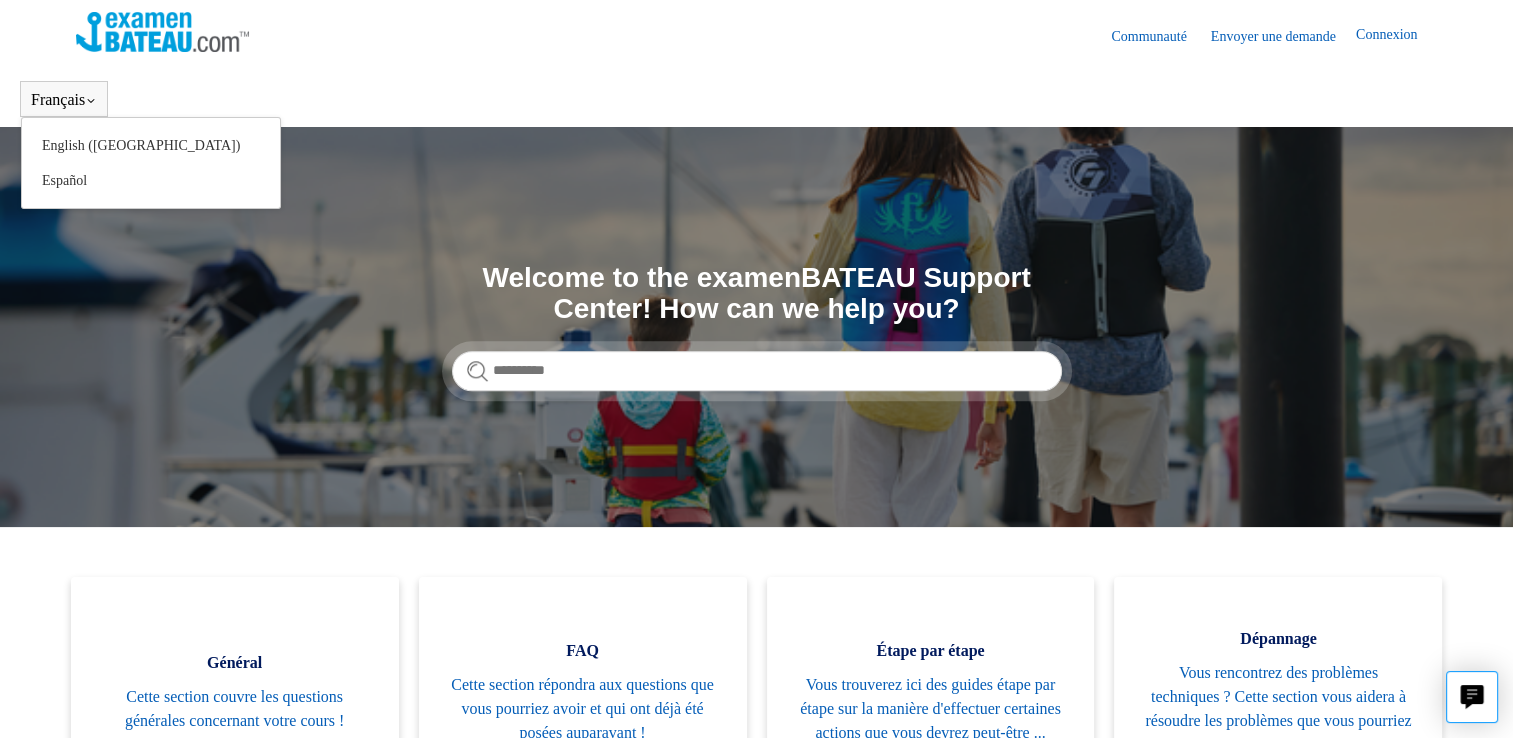 click on "Français" at bounding box center [64, 100] 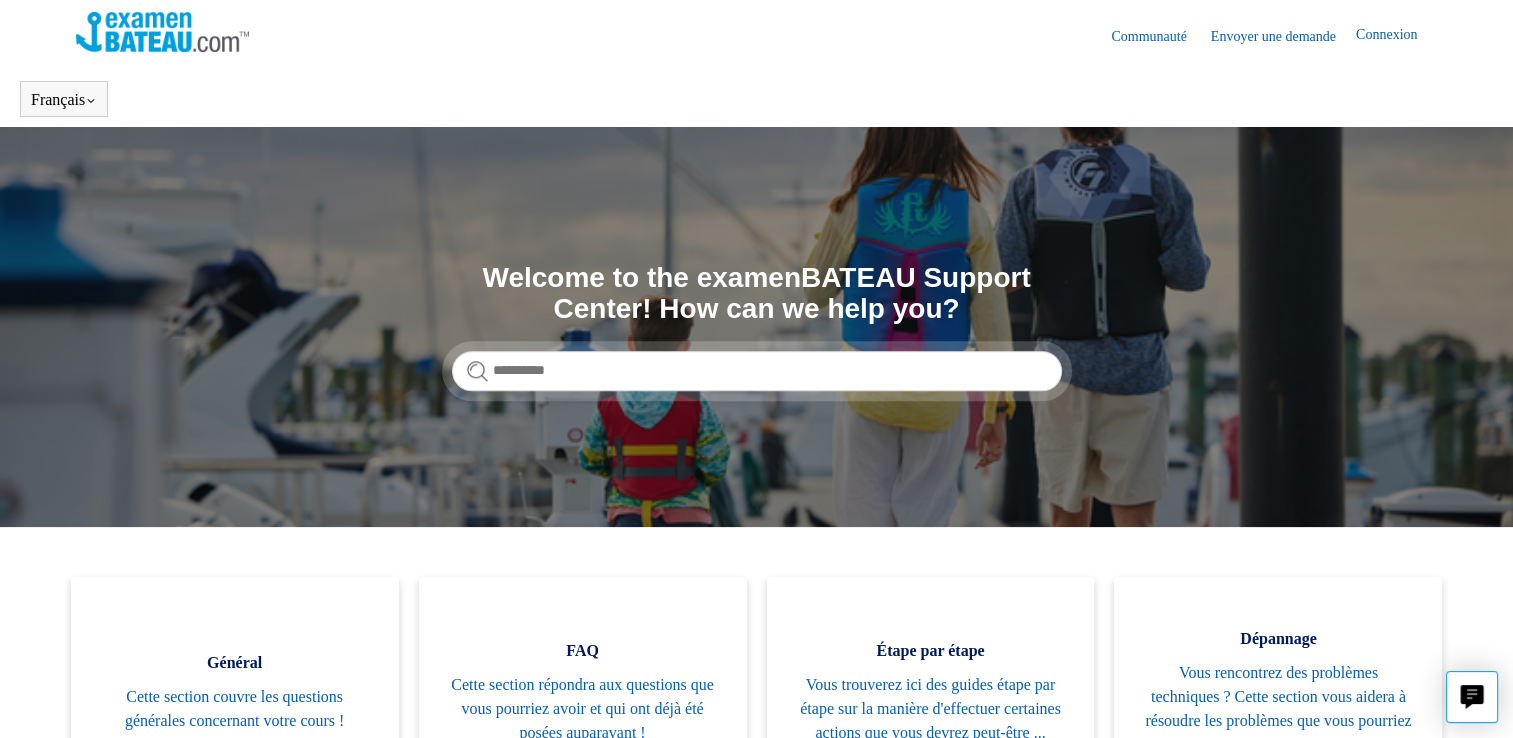 click on "Français
English ([GEOGRAPHIC_DATA])
Español" at bounding box center (756, 99) 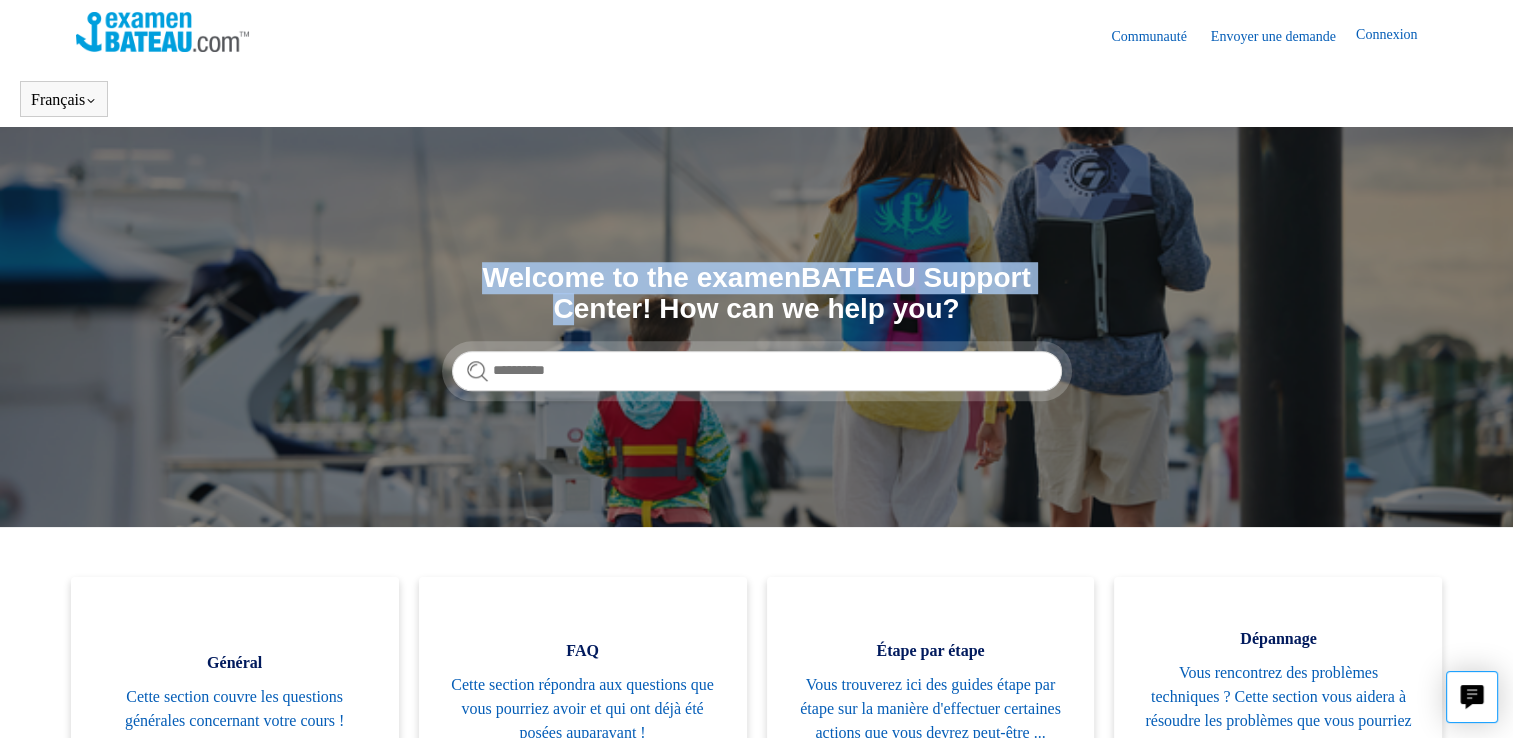 drag, startPoint x: 1511, startPoint y: 86, endPoint x: 1521, endPoint y: 214, distance: 128.39003 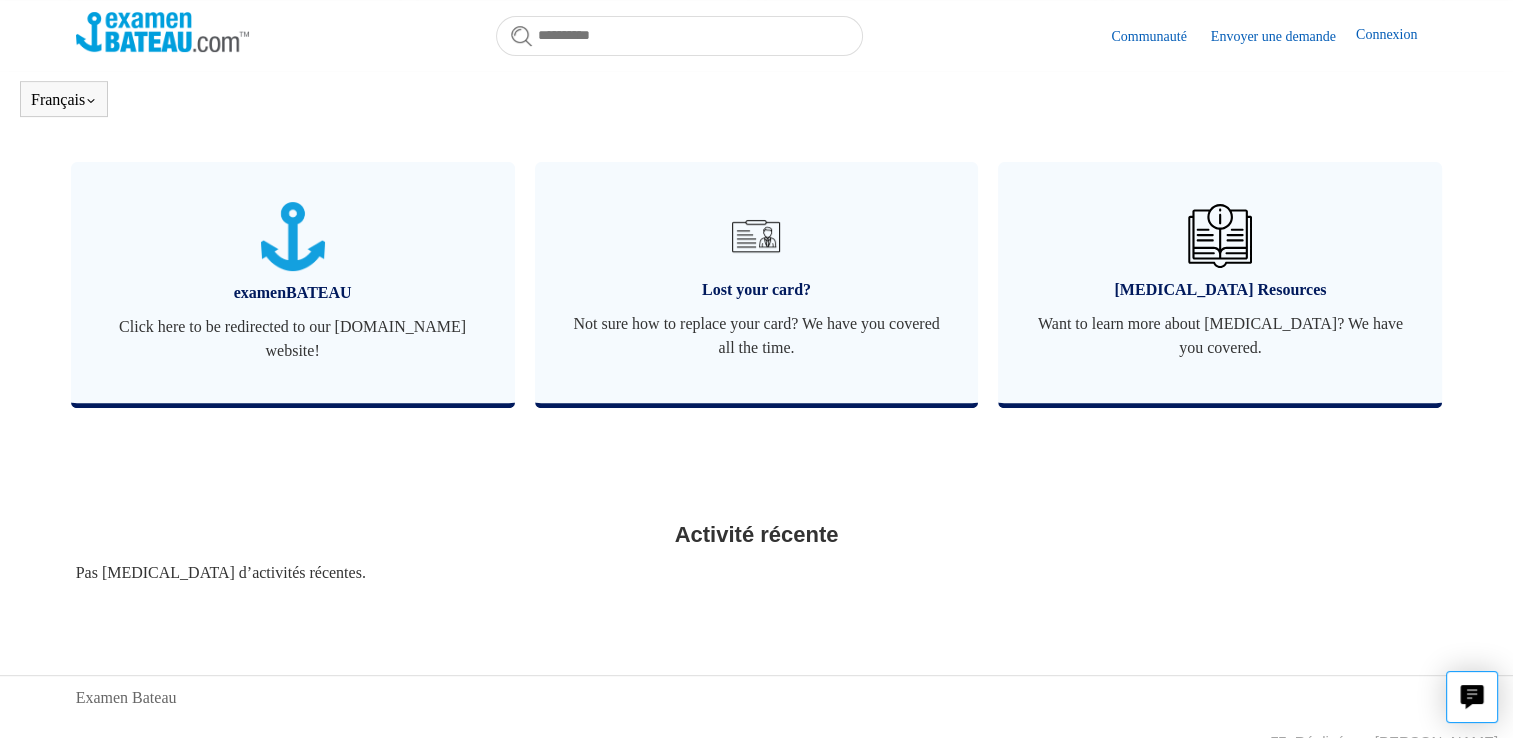 scroll, scrollTop: 0, scrollLeft: 0, axis: both 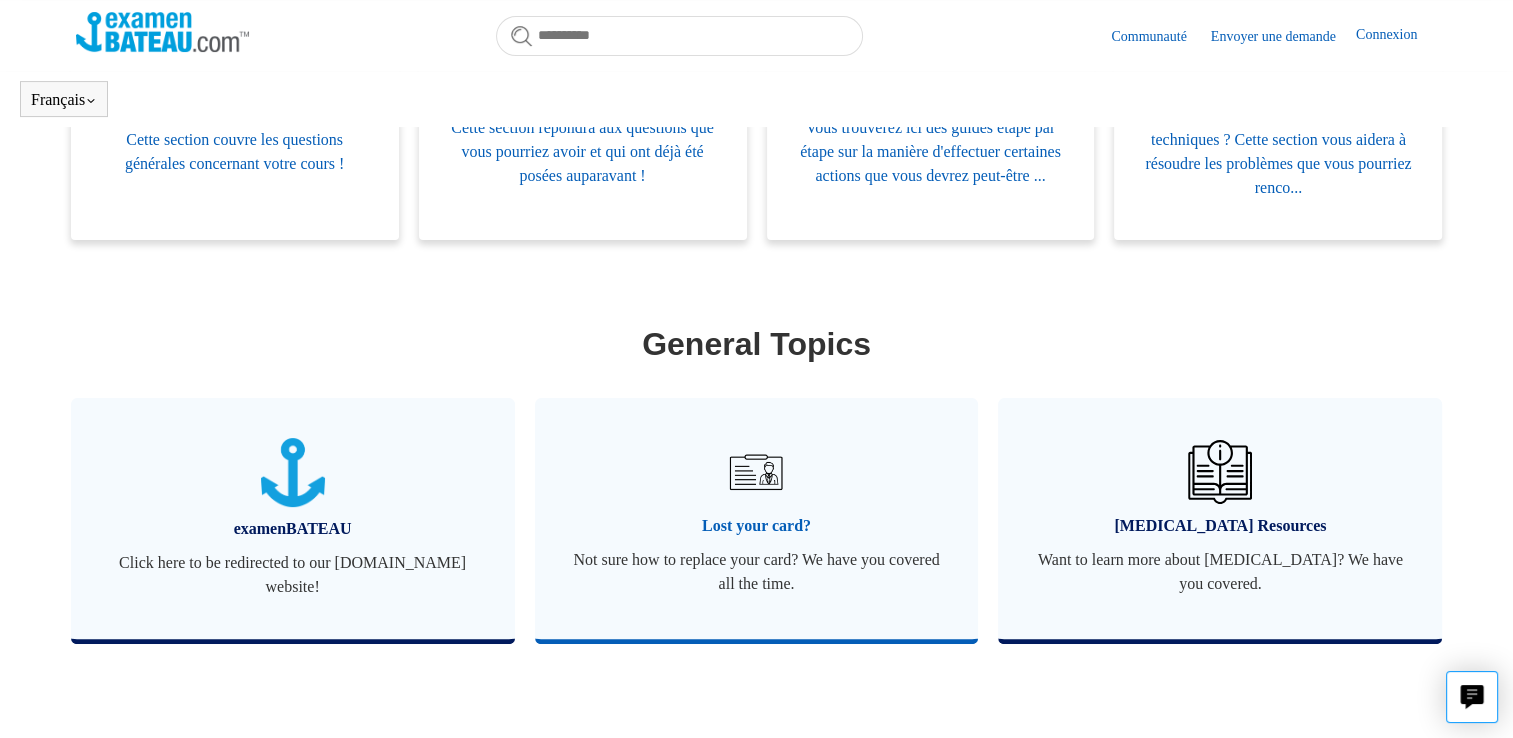 click on "Not sure how to replace your card? We have you covered all the time." at bounding box center (757, 572) 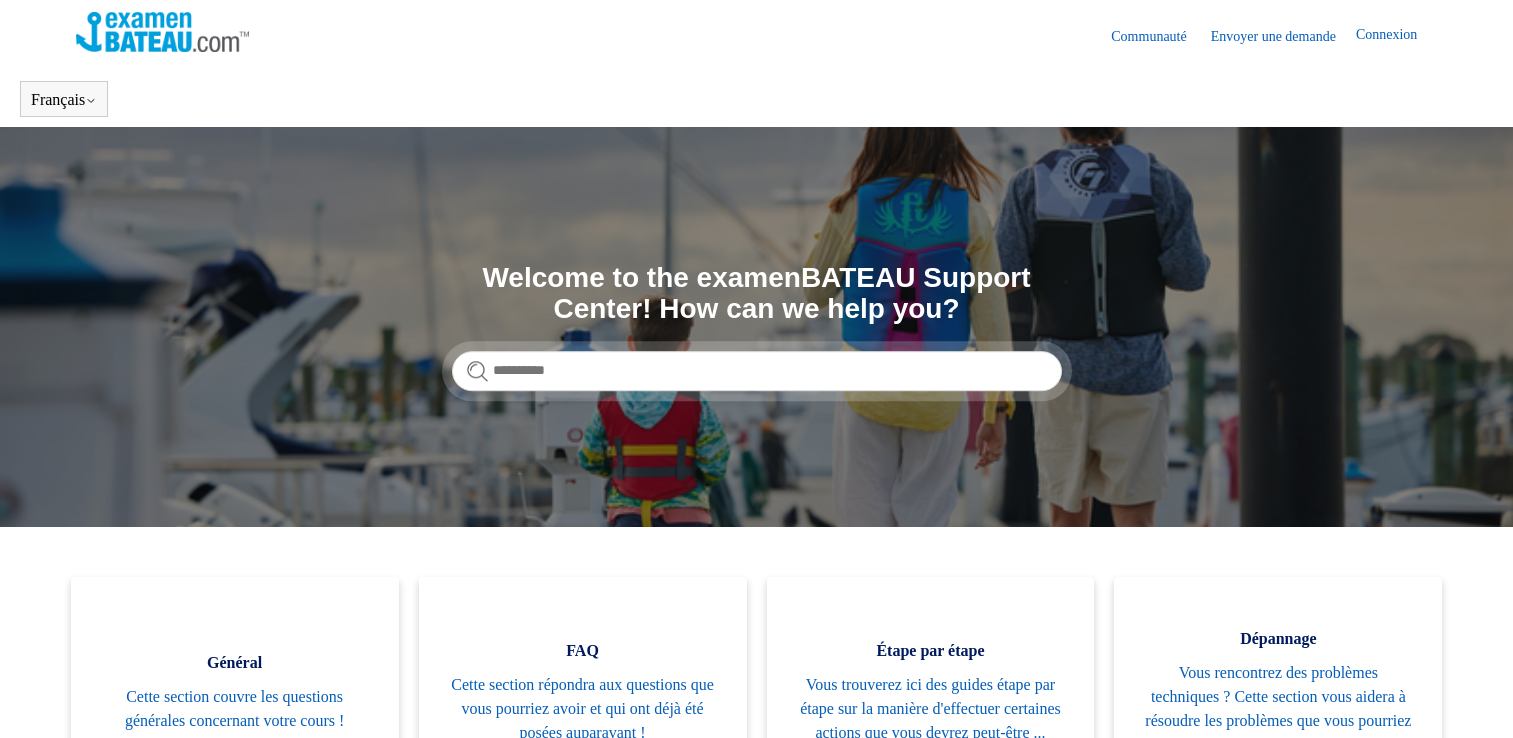 scroll, scrollTop: 0, scrollLeft: 0, axis: both 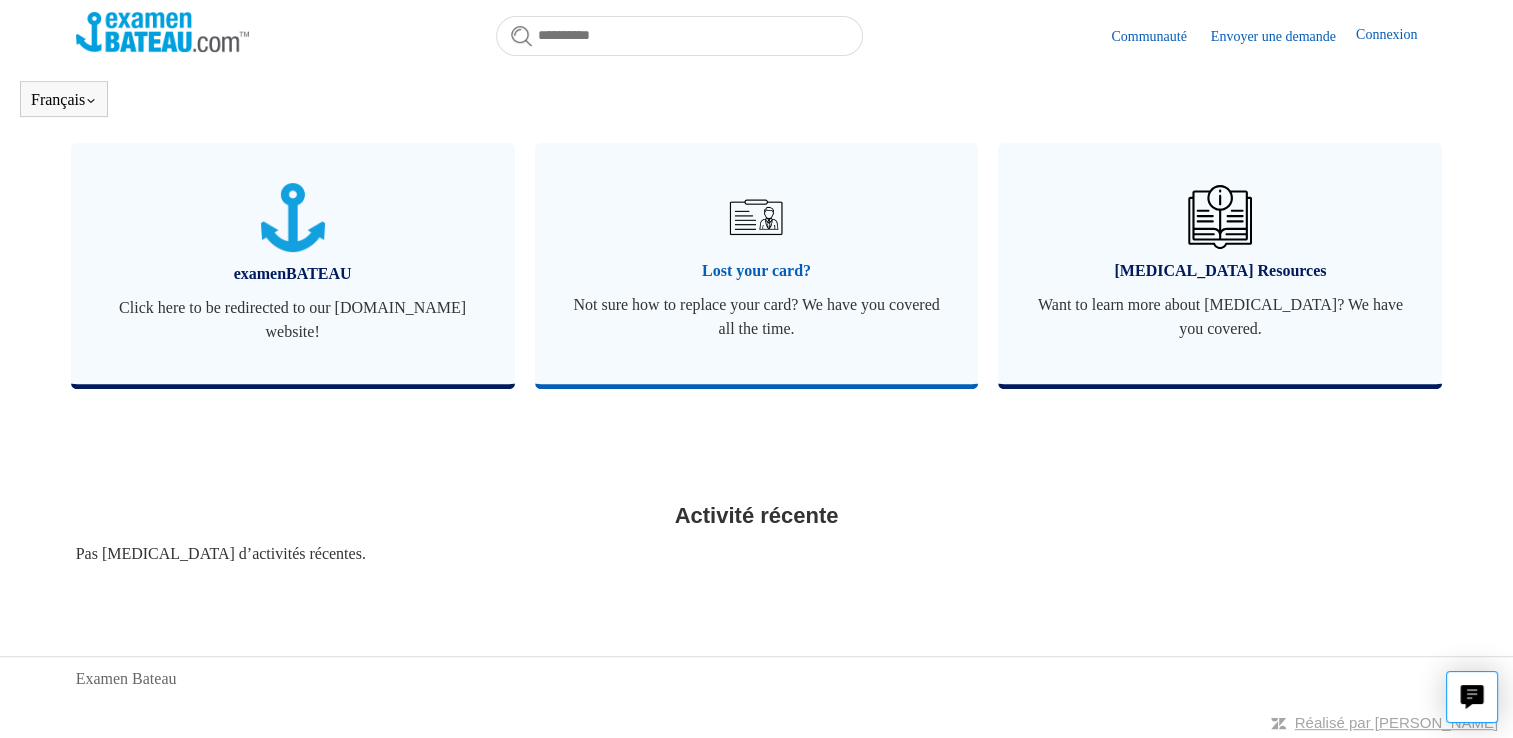 click at bounding box center [756, 217] 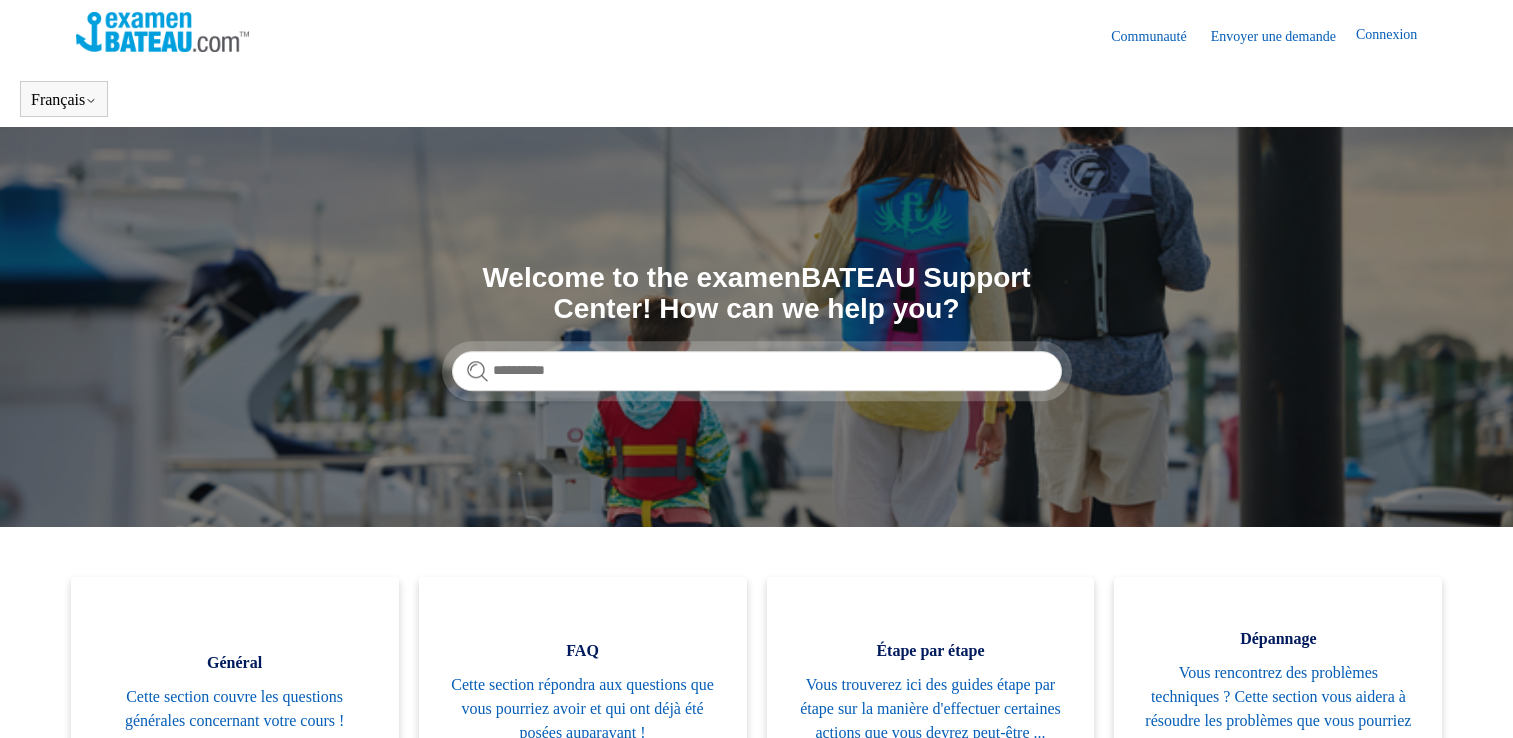 scroll, scrollTop: 0, scrollLeft: 0, axis: both 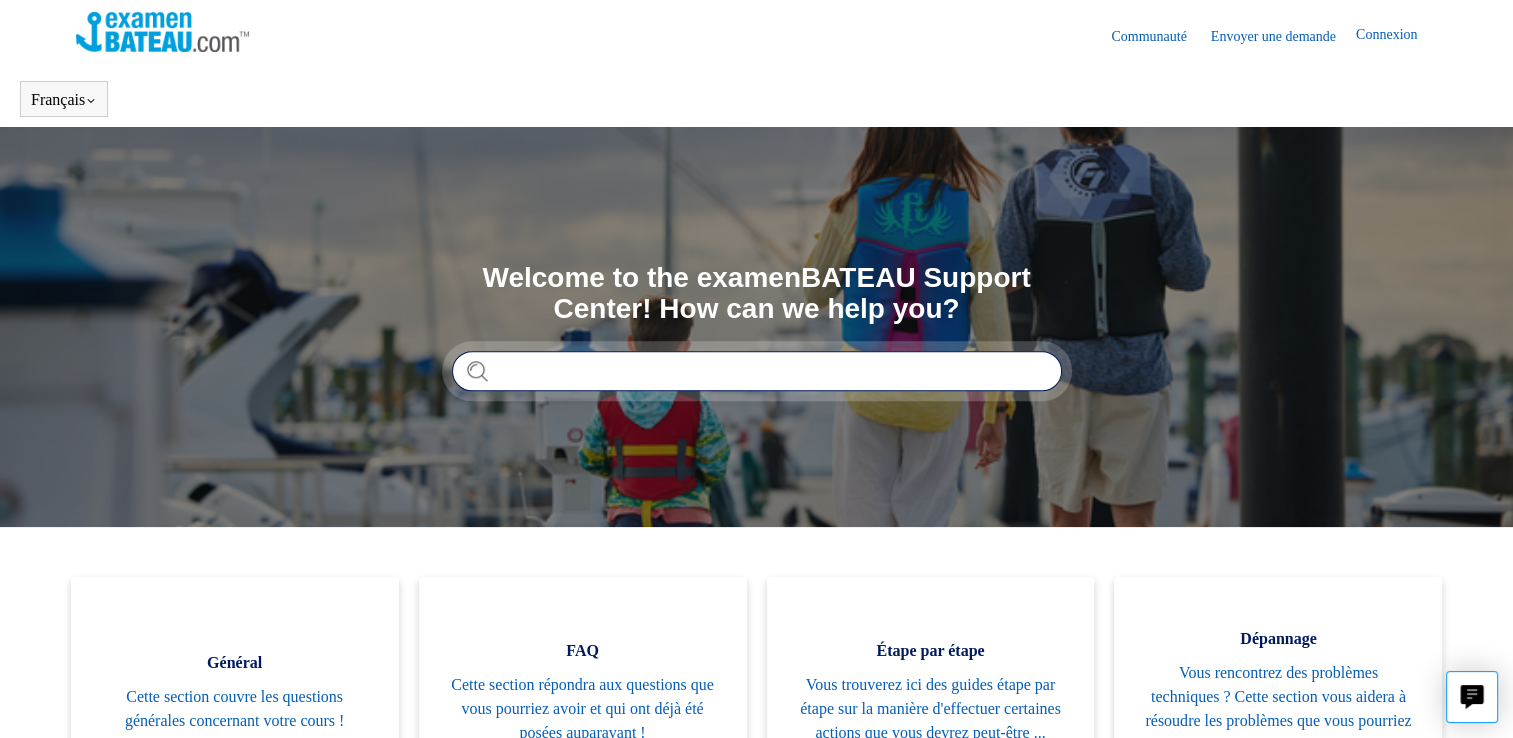 click at bounding box center [757, 371] 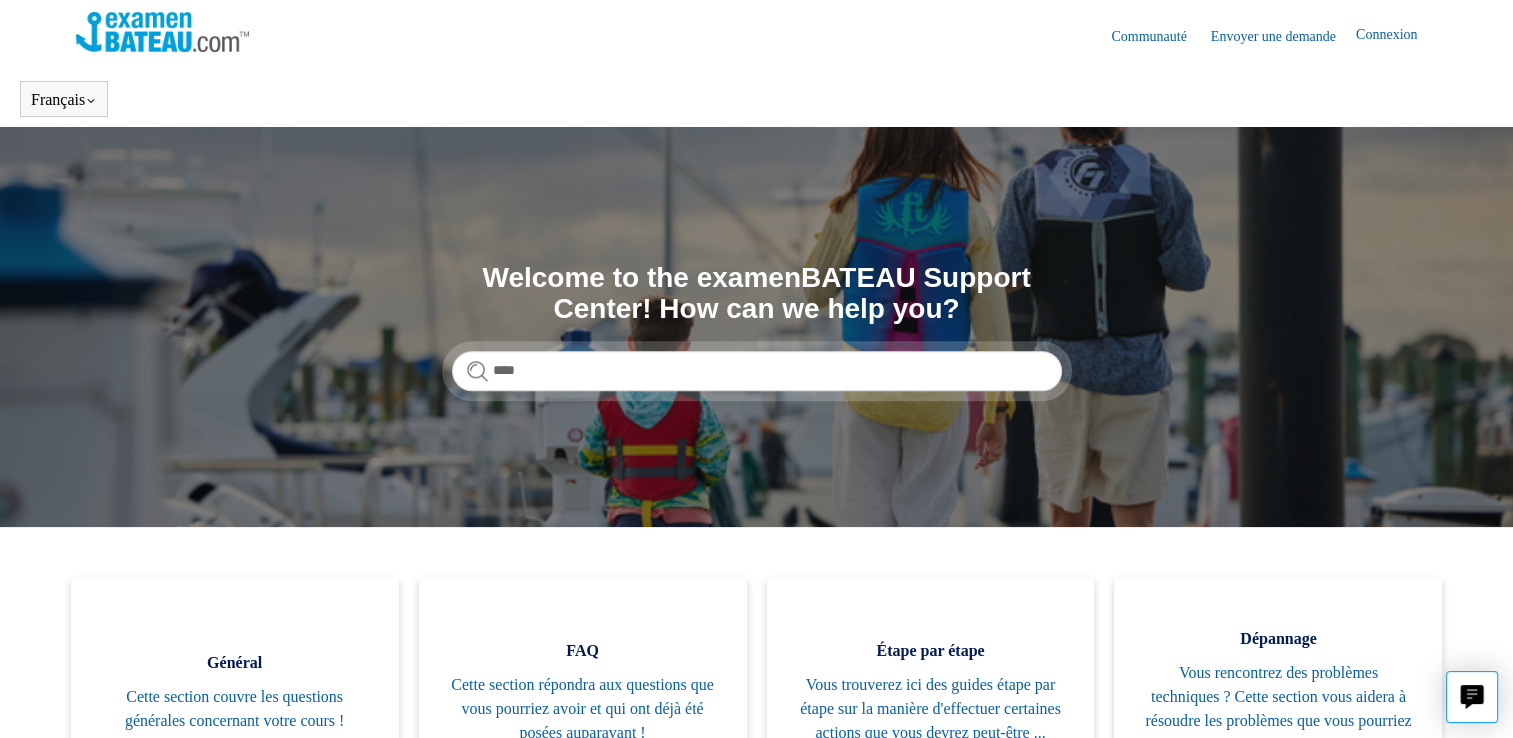 click on "Recherche
Welcome to the examenBATEAU Support Center! How can we help you?
There are no matching results in this help center. Select Enter to search through community posts and other help centers ****" at bounding box center [756, 327] 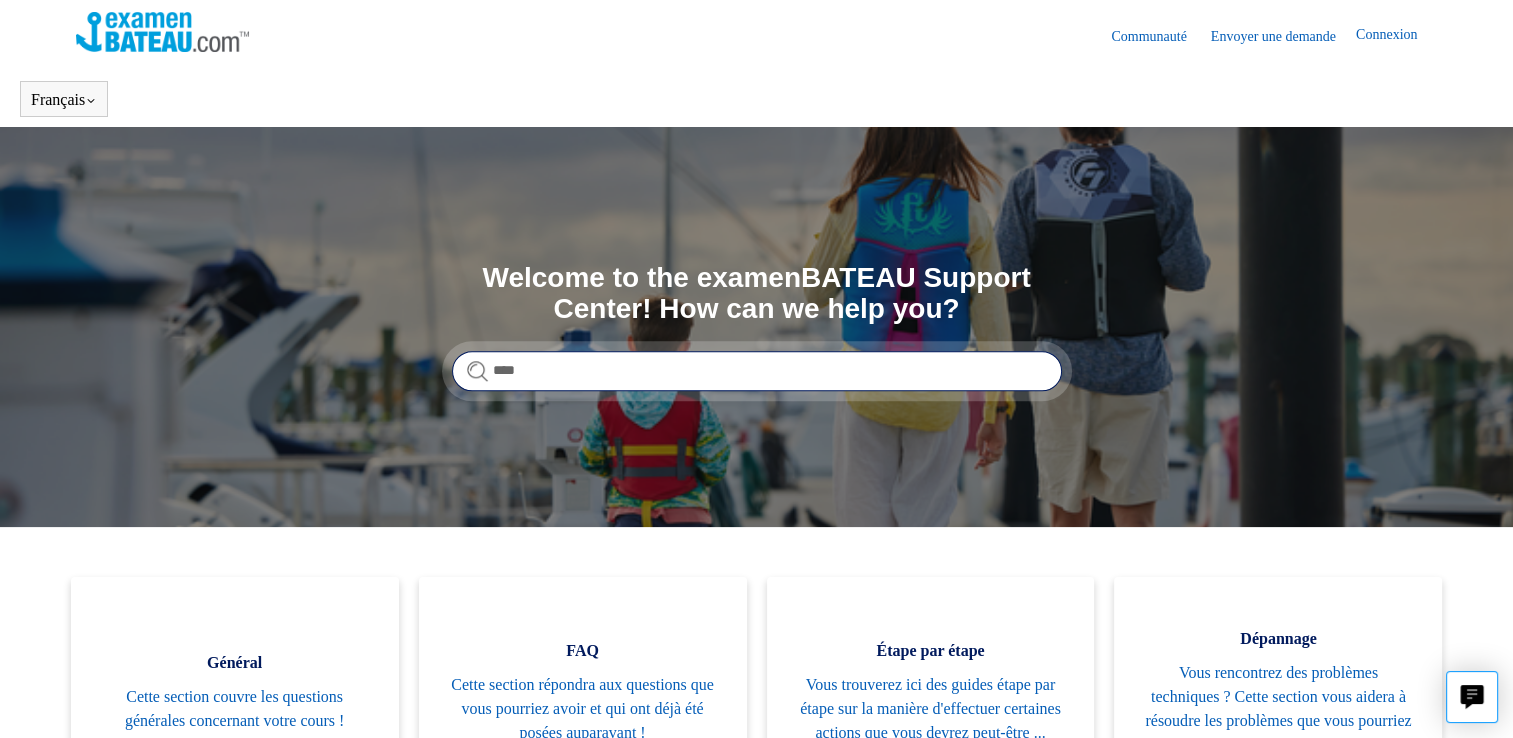 drag, startPoint x: 564, startPoint y: 357, endPoint x: 394, endPoint y: 350, distance: 170.14406 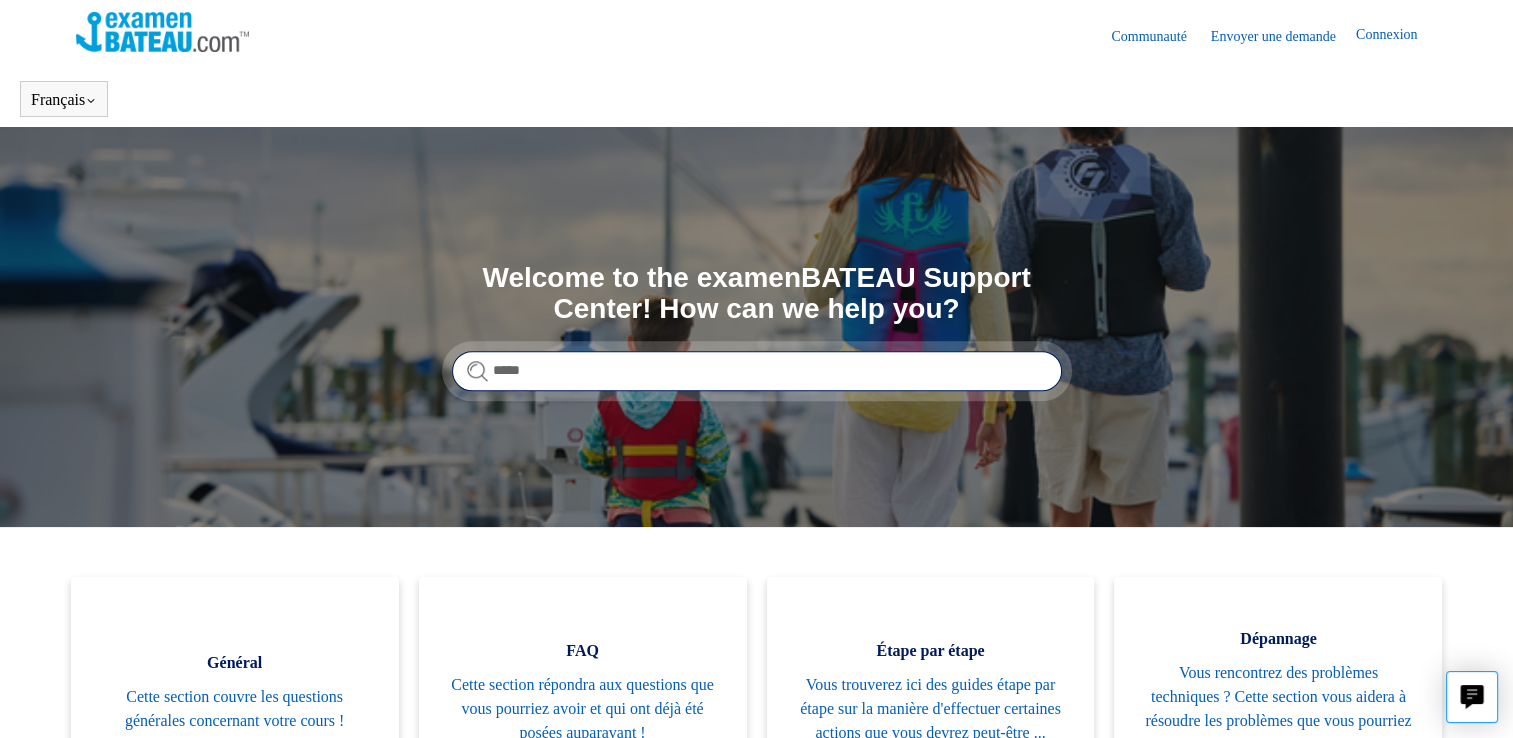 type on "*****" 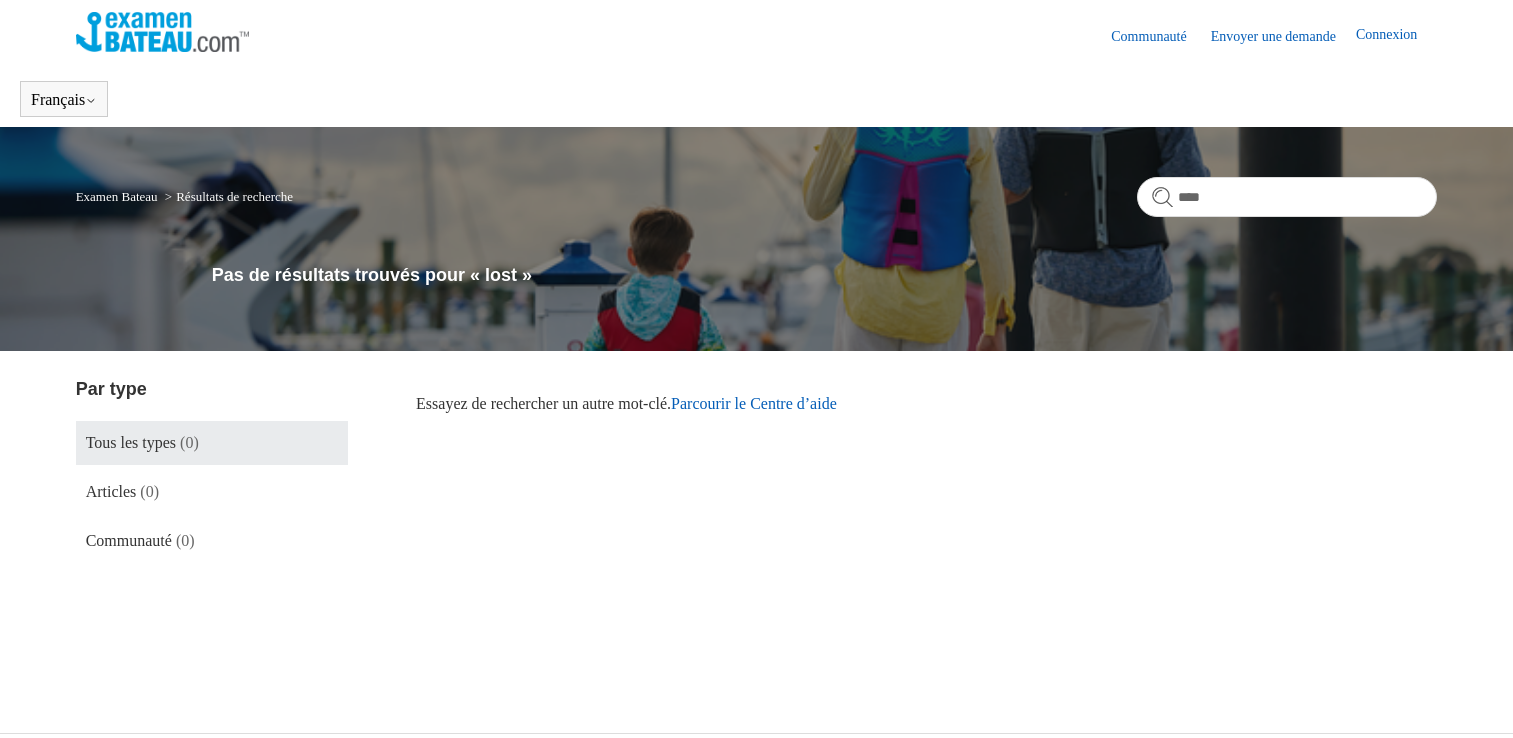 scroll, scrollTop: 0, scrollLeft: 0, axis: both 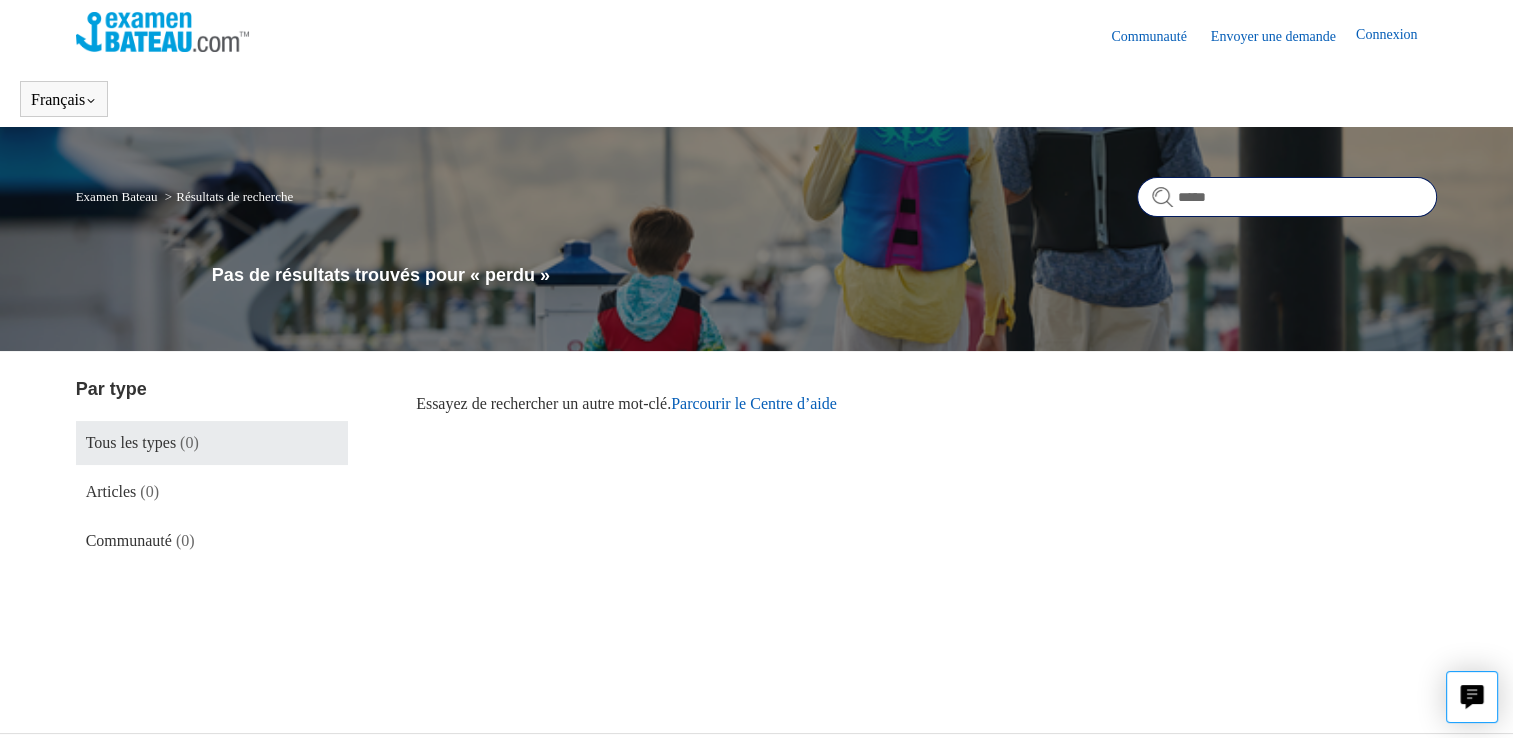 click on "*****" at bounding box center (1287, 197) 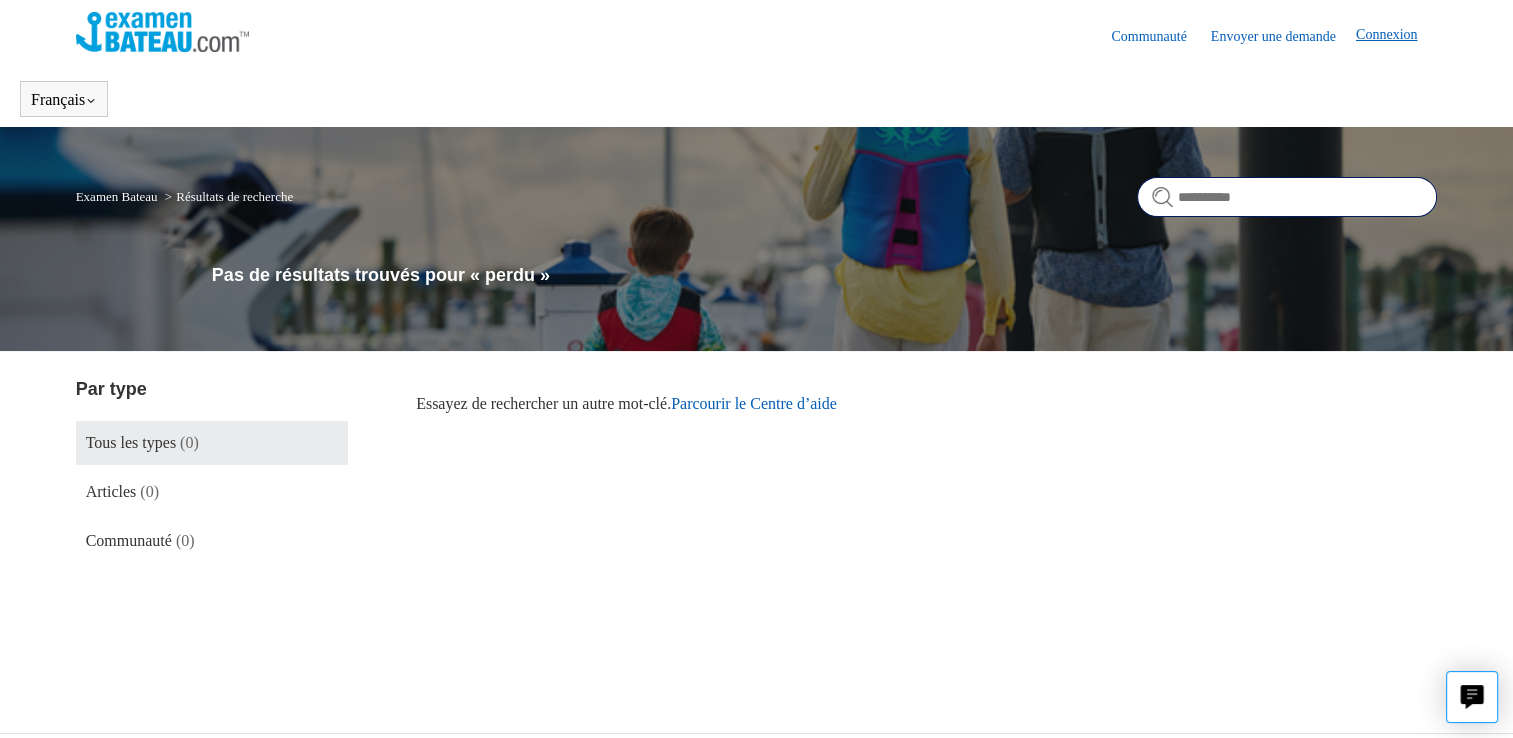 type 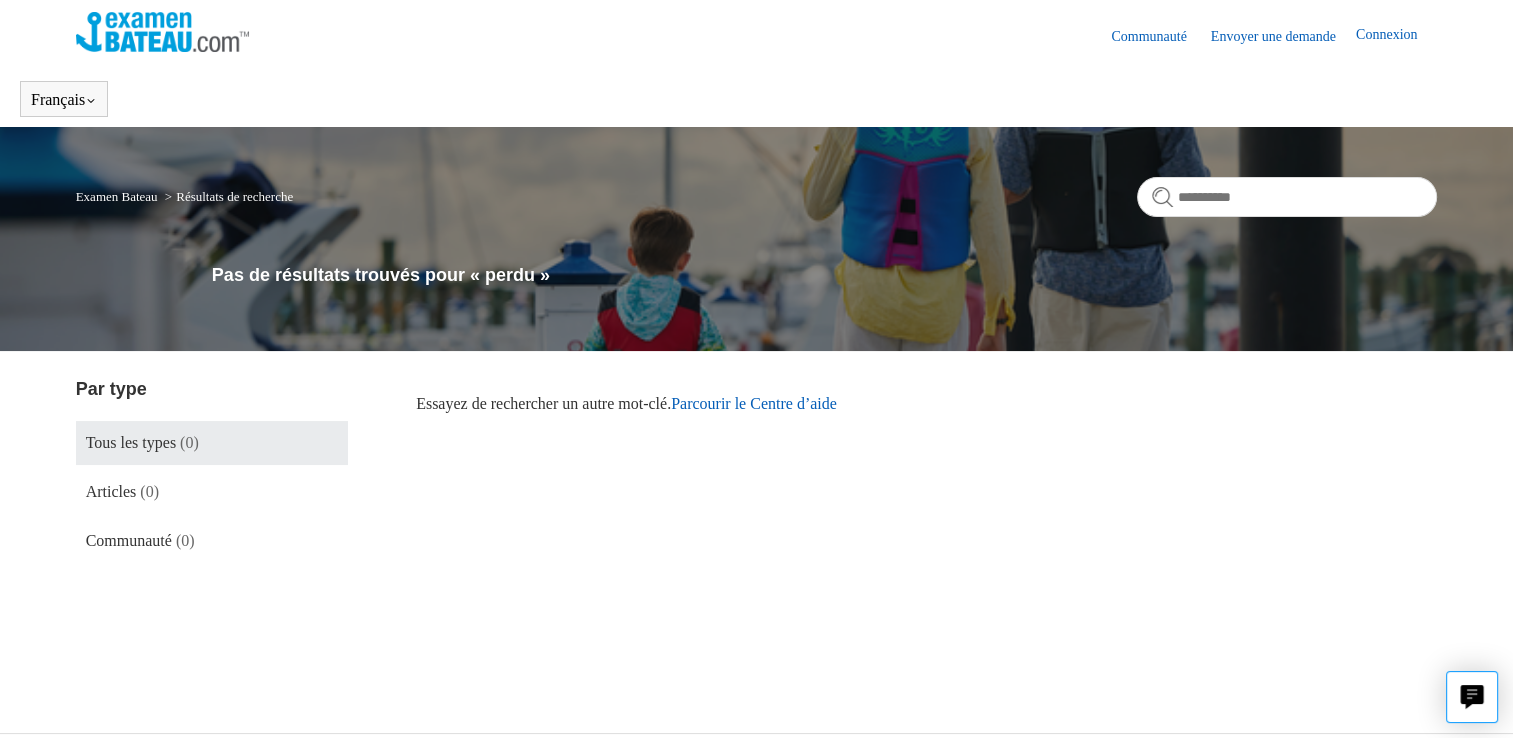 click on "Connexion" at bounding box center (1396, 36) 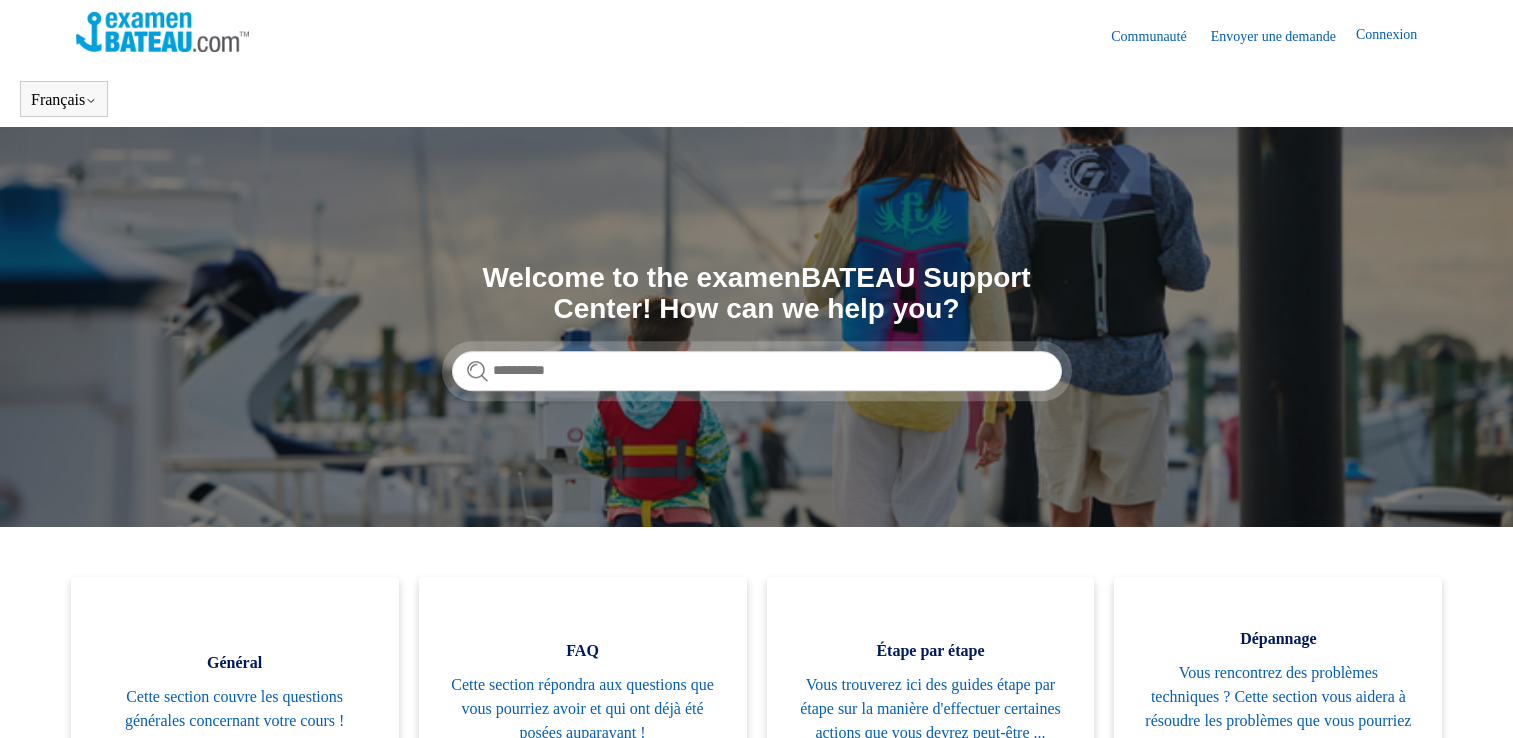scroll, scrollTop: 0, scrollLeft: 0, axis: both 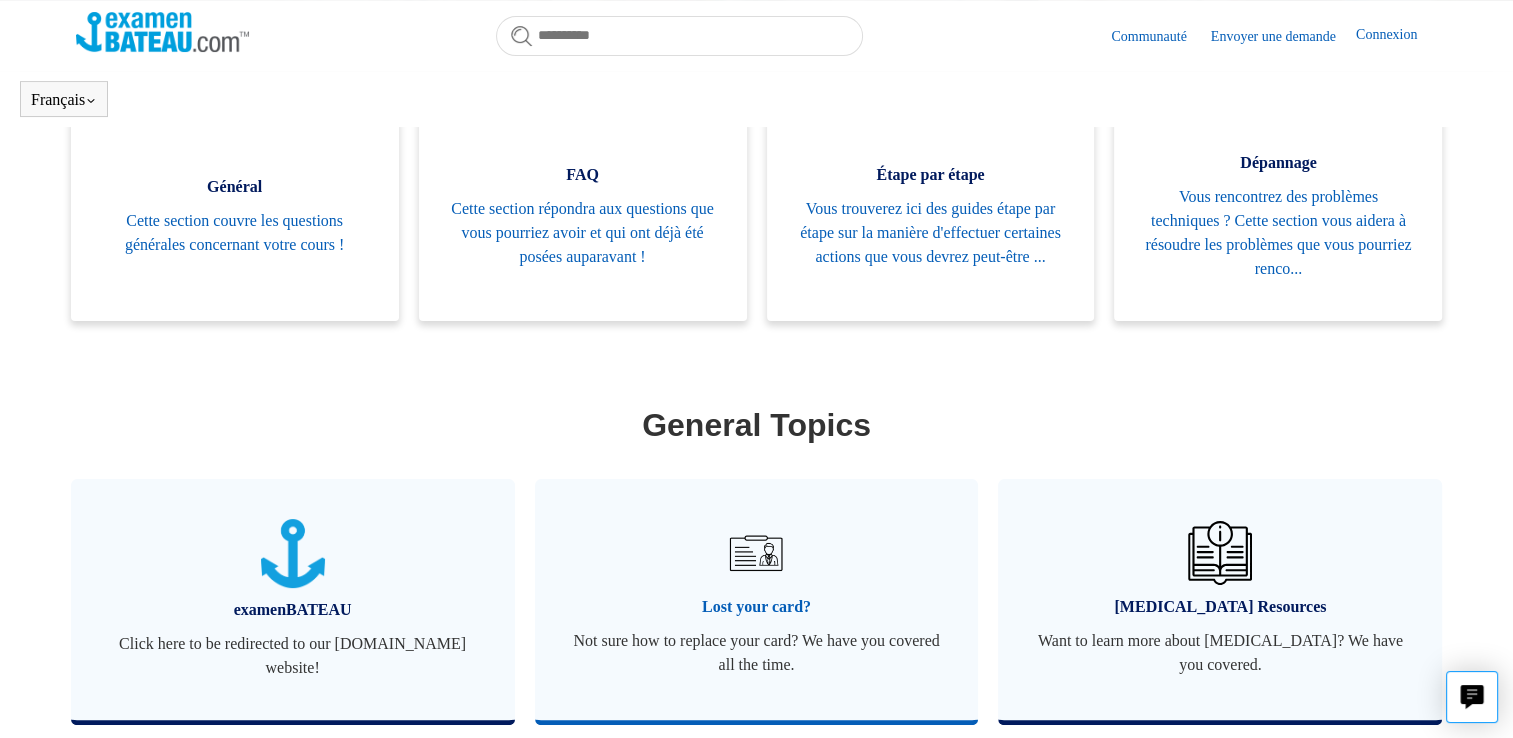 click on "Lost your card?" at bounding box center (757, 607) 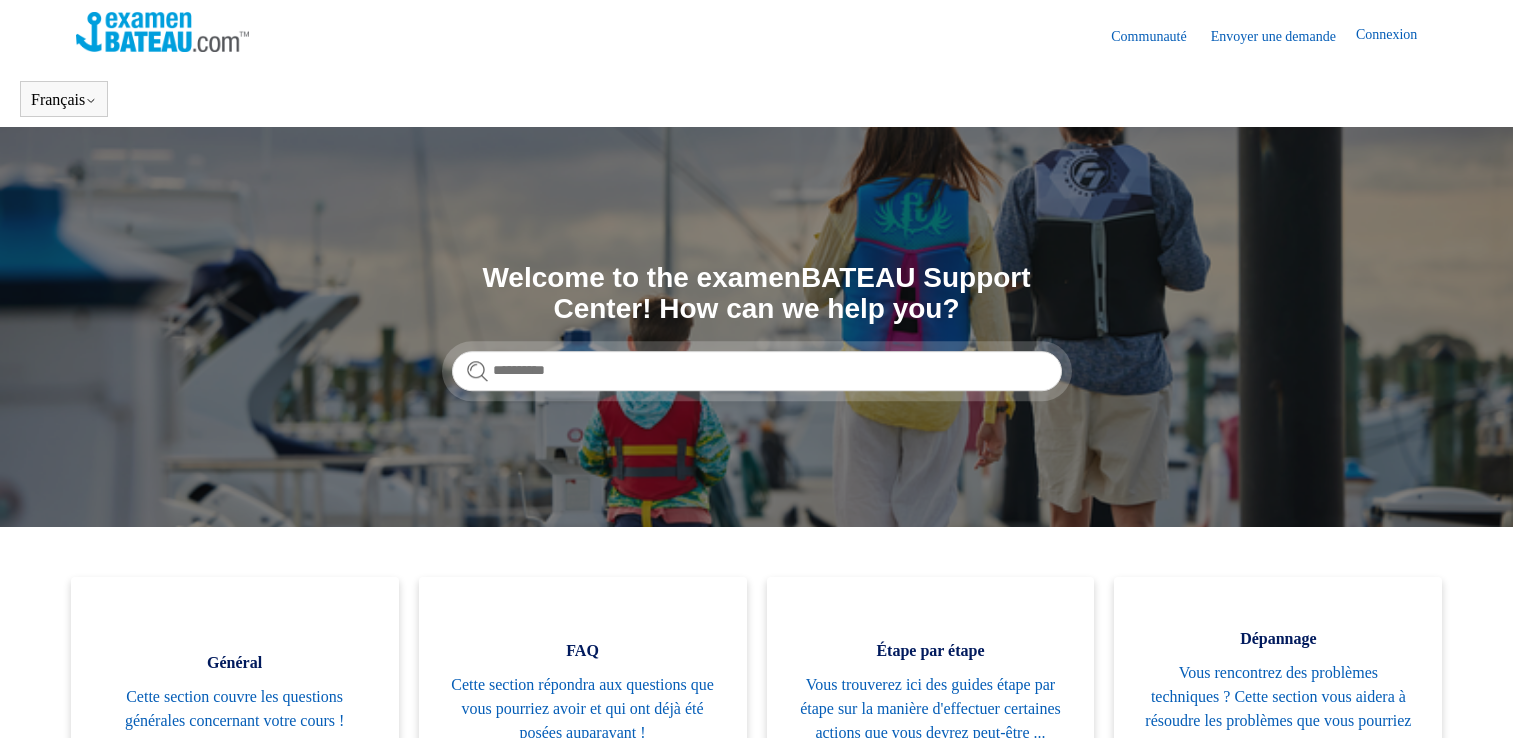 scroll, scrollTop: 0, scrollLeft: 0, axis: both 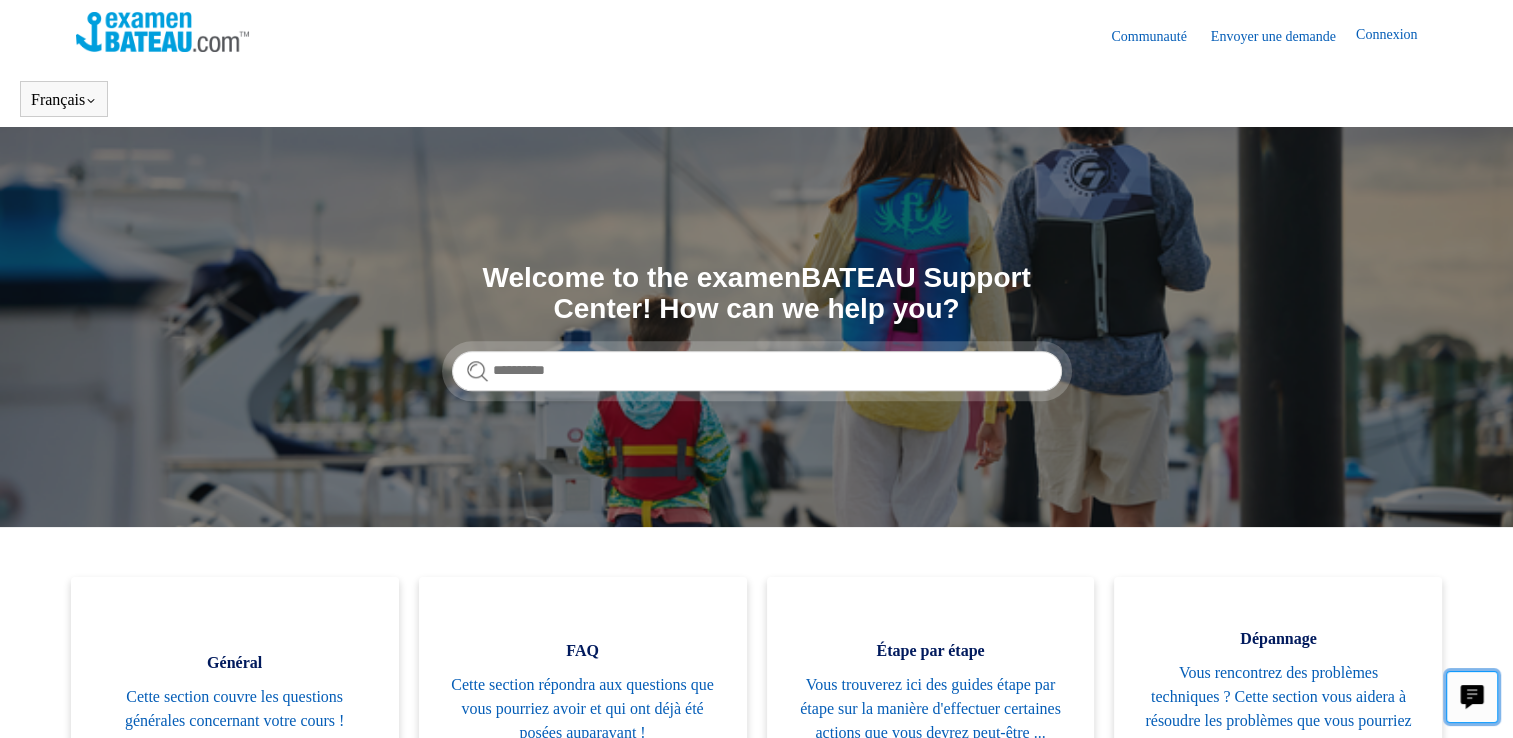 click 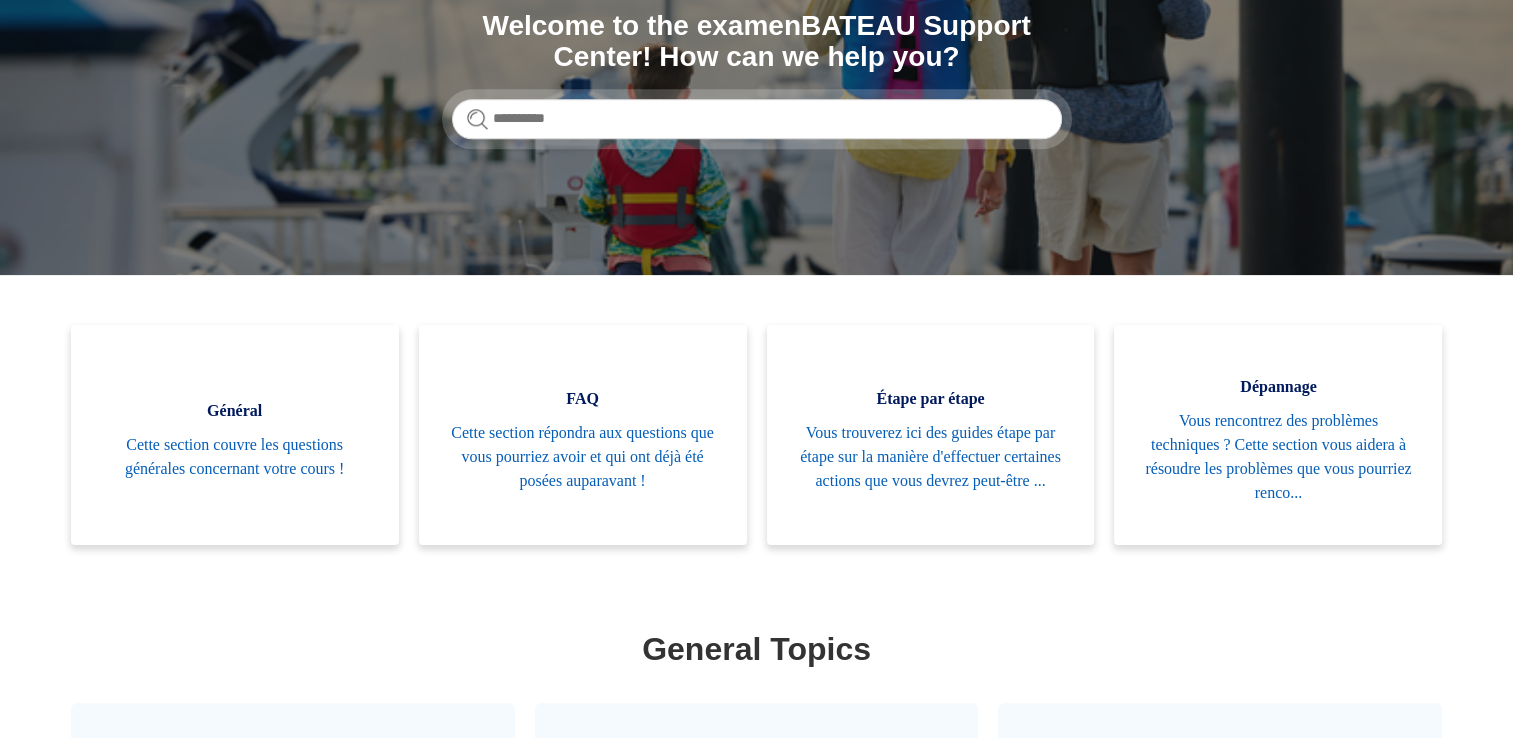 scroll, scrollTop: 120, scrollLeft: 0, axis: vertical 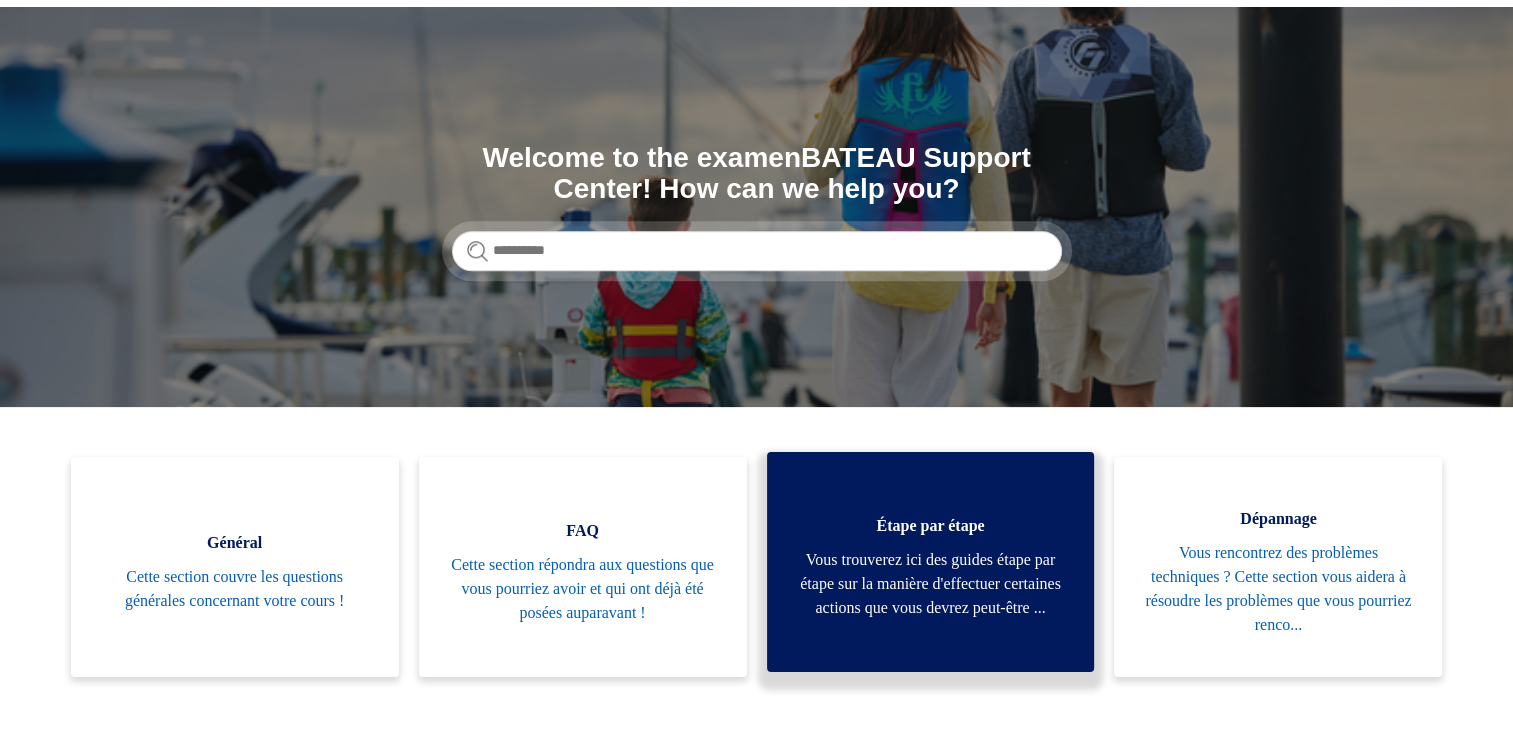 click on "Vous trouverez ici des guides étape par étape sur la manière d'effectuer certaines actions que vous devrez peut-être ..." at bounding box center [931, 584] 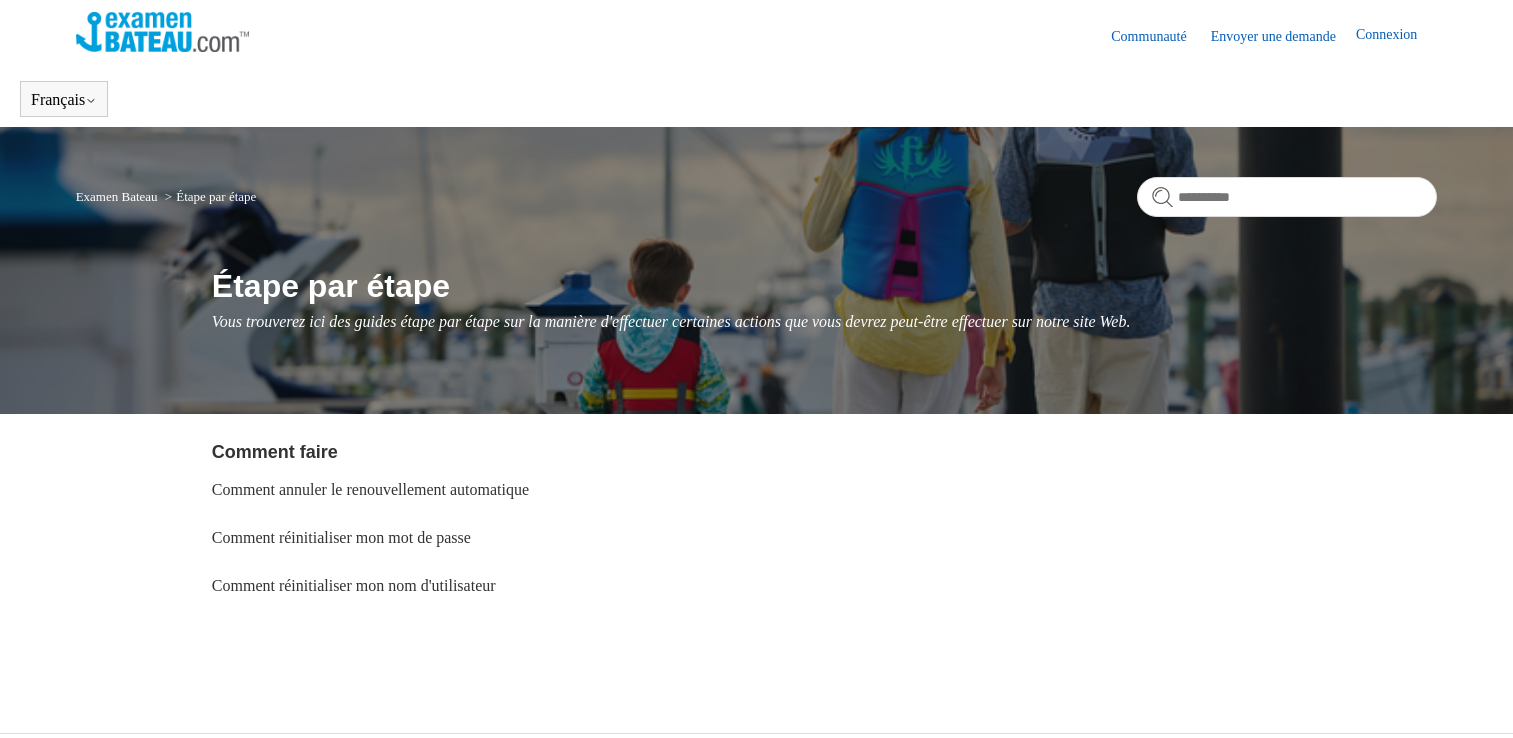 scroll, scrollTop: 0, scrollLeft: 0, axis: both 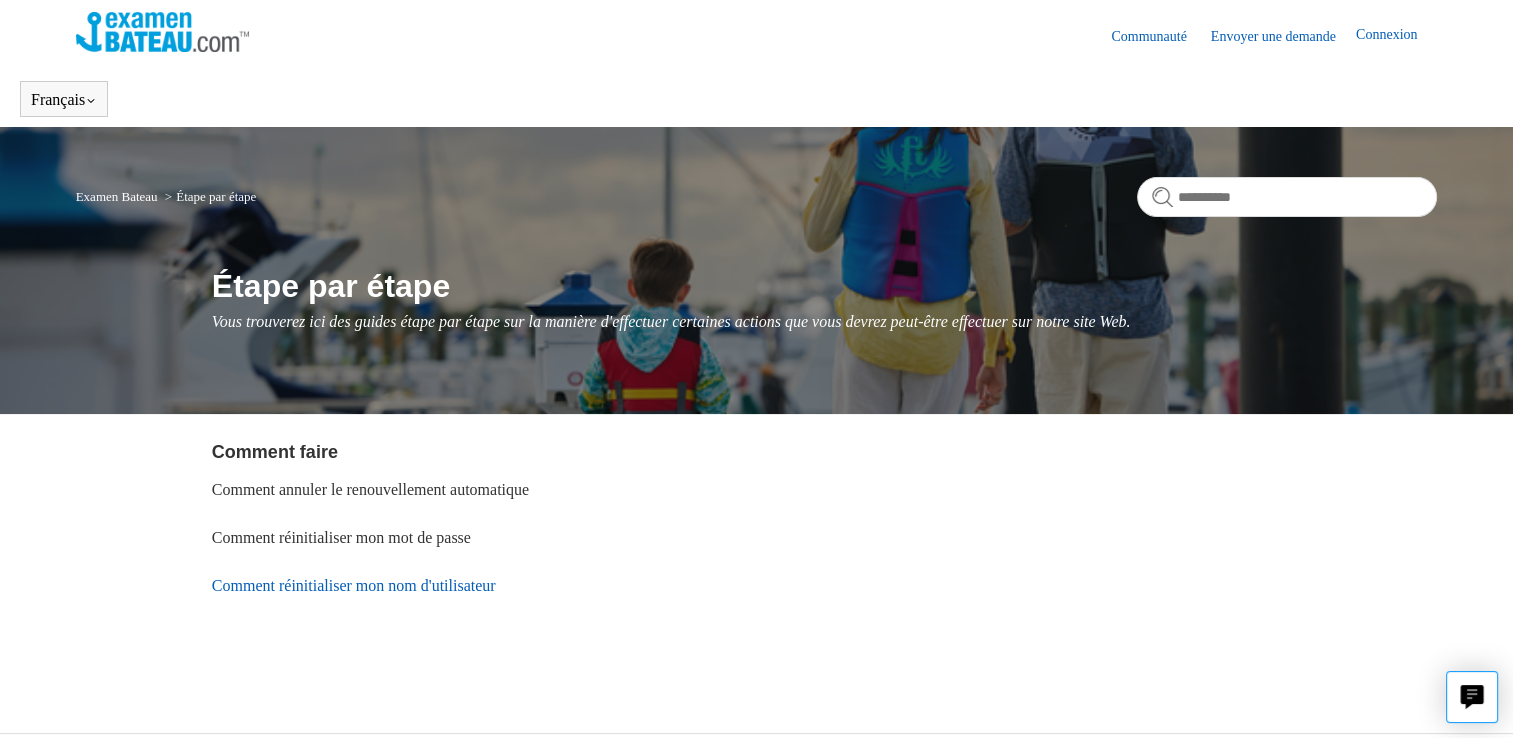click on "Comment réinitialiser mon nom d'utilisateur" at bounding box center (354, 585) 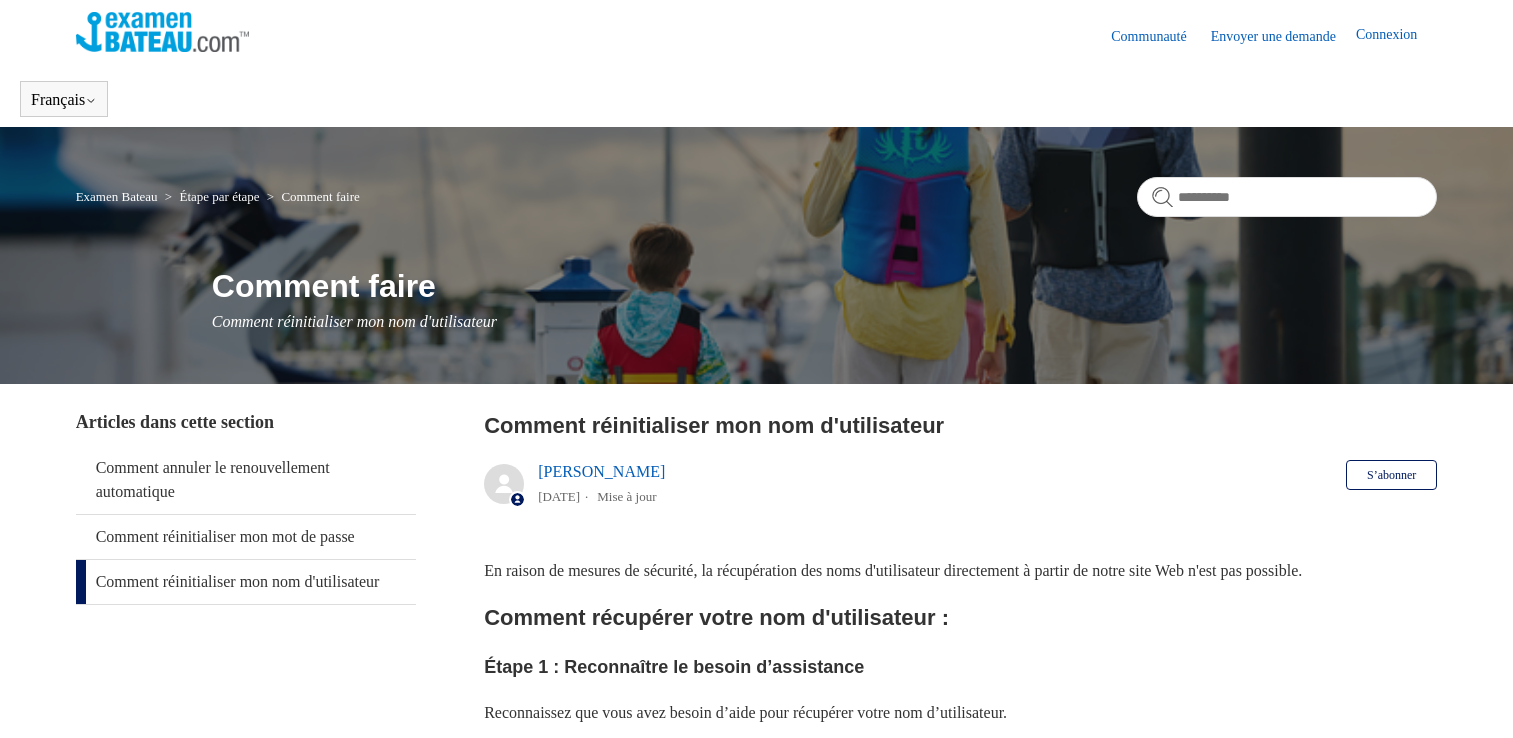 scroll, scrollTop: 0, scrollLeft: 0, axis: both 